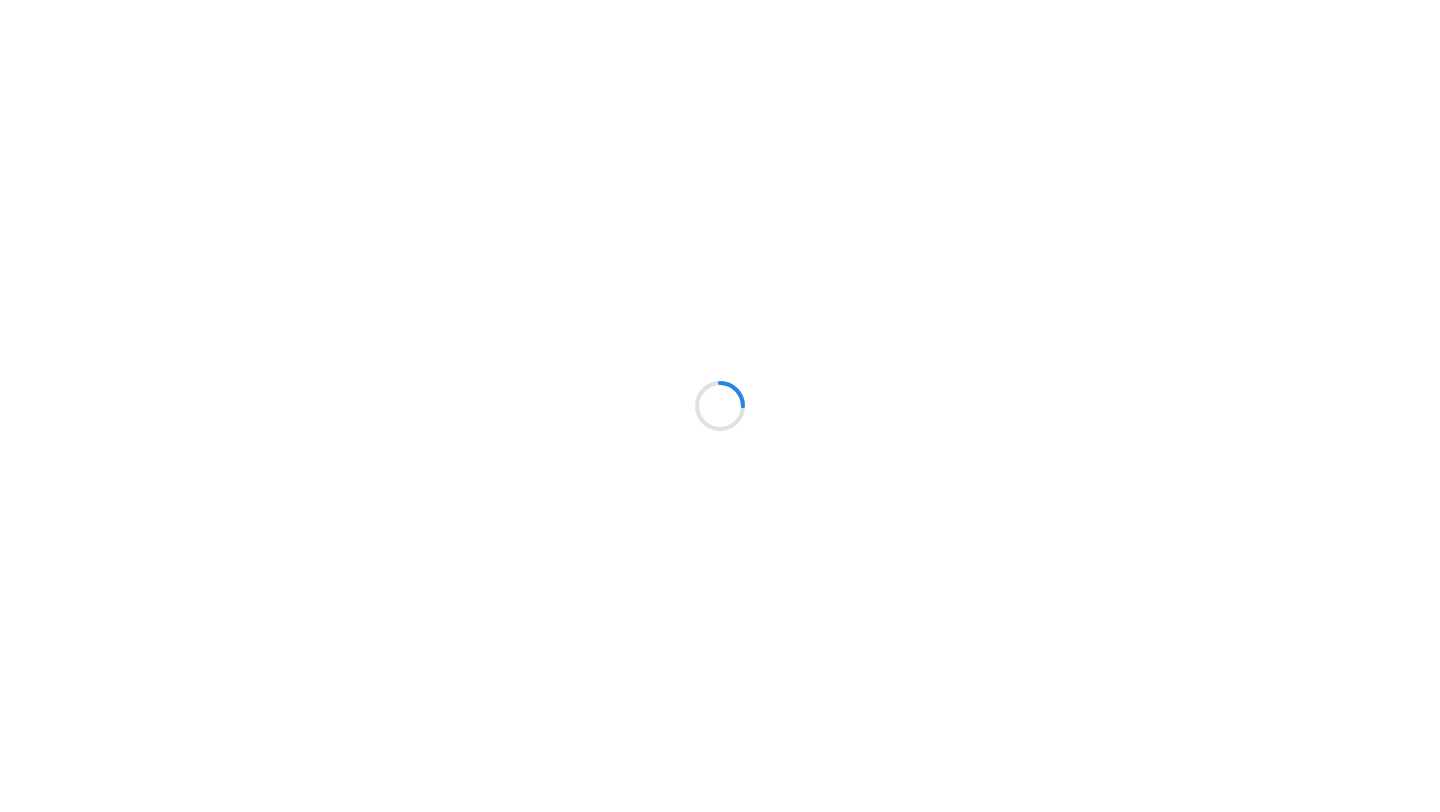 scroll, scrollTop: 0, scrollLeft: 0, axis: both 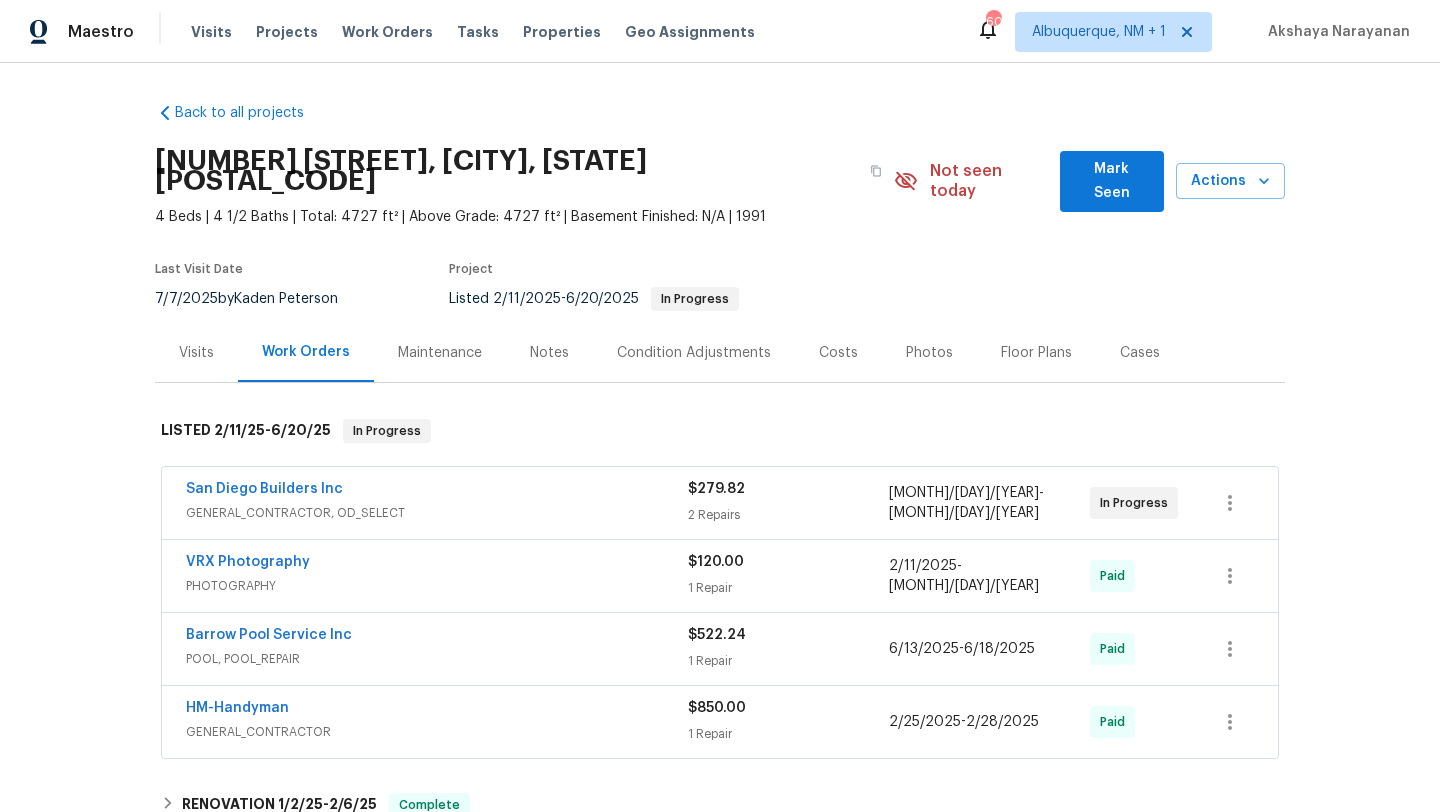 click on "GENERAL_CONTRACTOR, OD_SELECT" at bounding box center (437, 513) 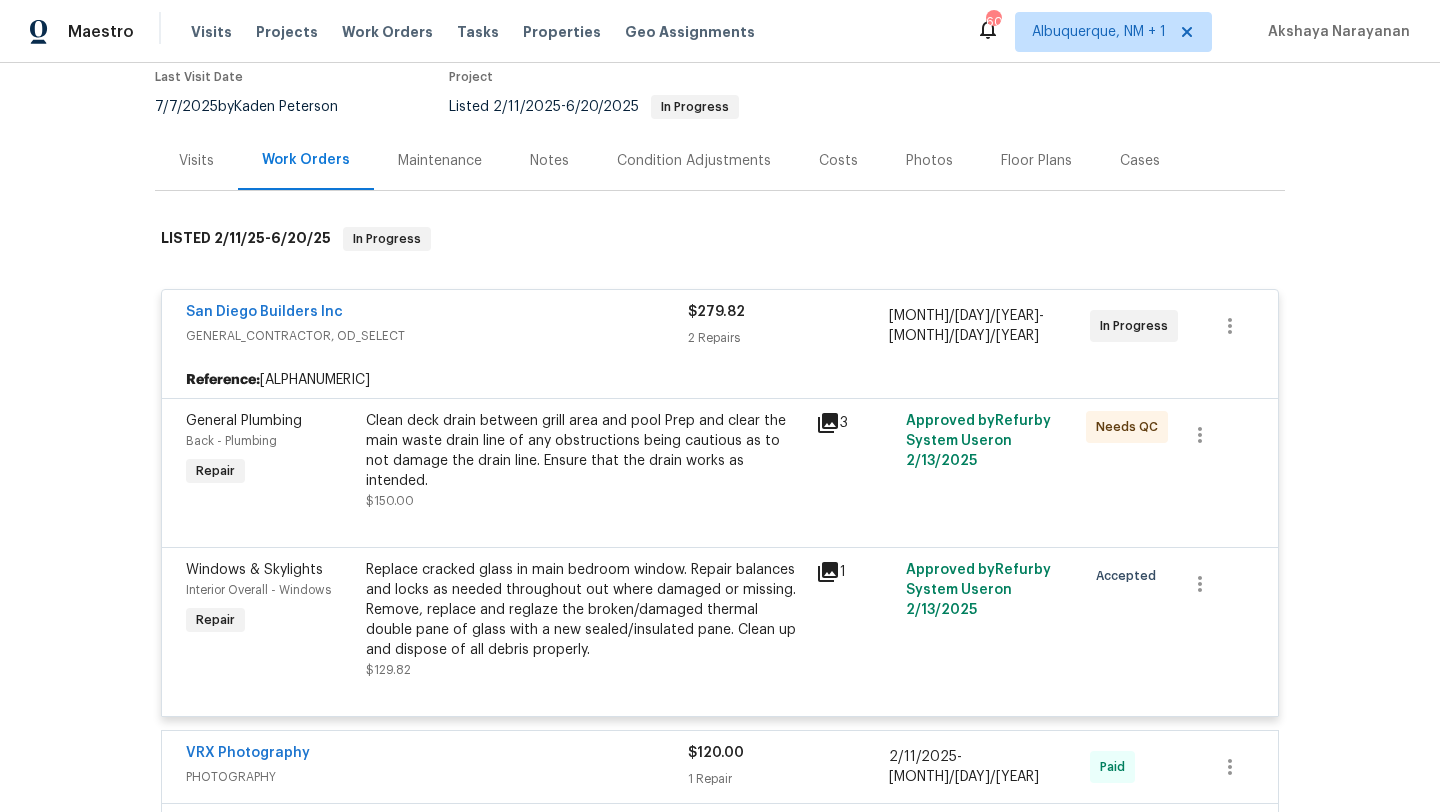 scroll, scrollTop: 262, scrollLeft: 0, axis: vertical 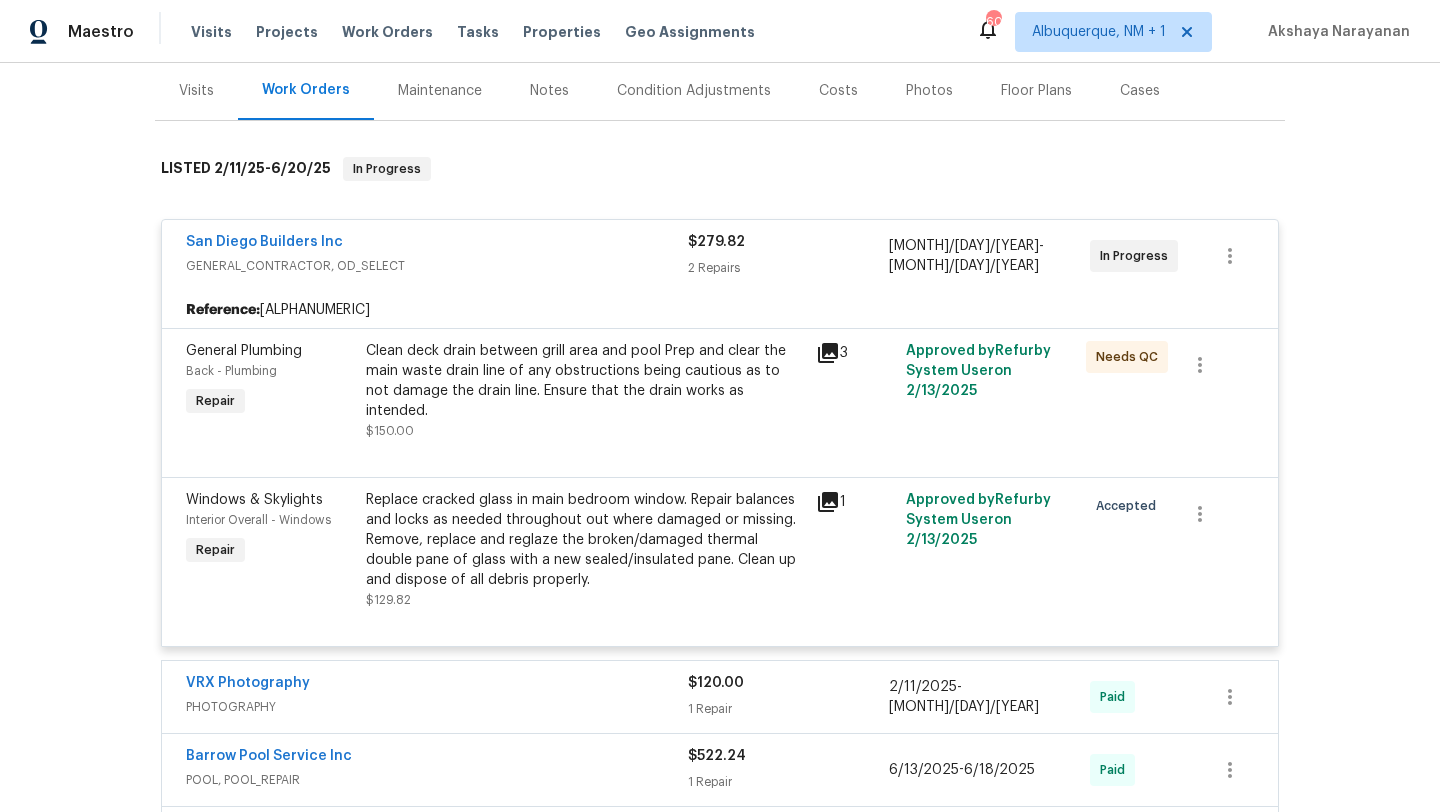 click on "Visits" at bounding box center (196, 90) 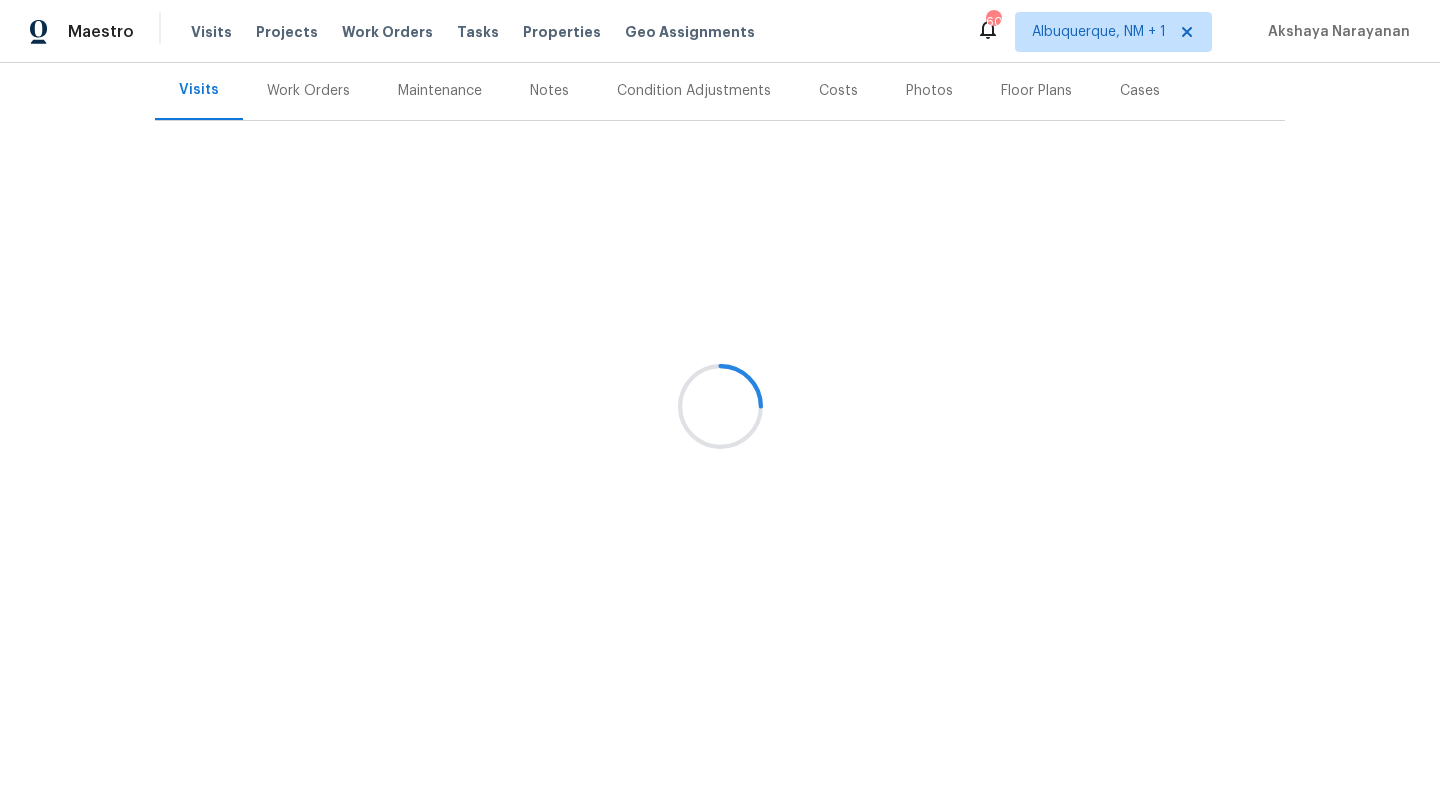 scroll, scrollTop: 261, scrollLeft: 0, axis: vertical 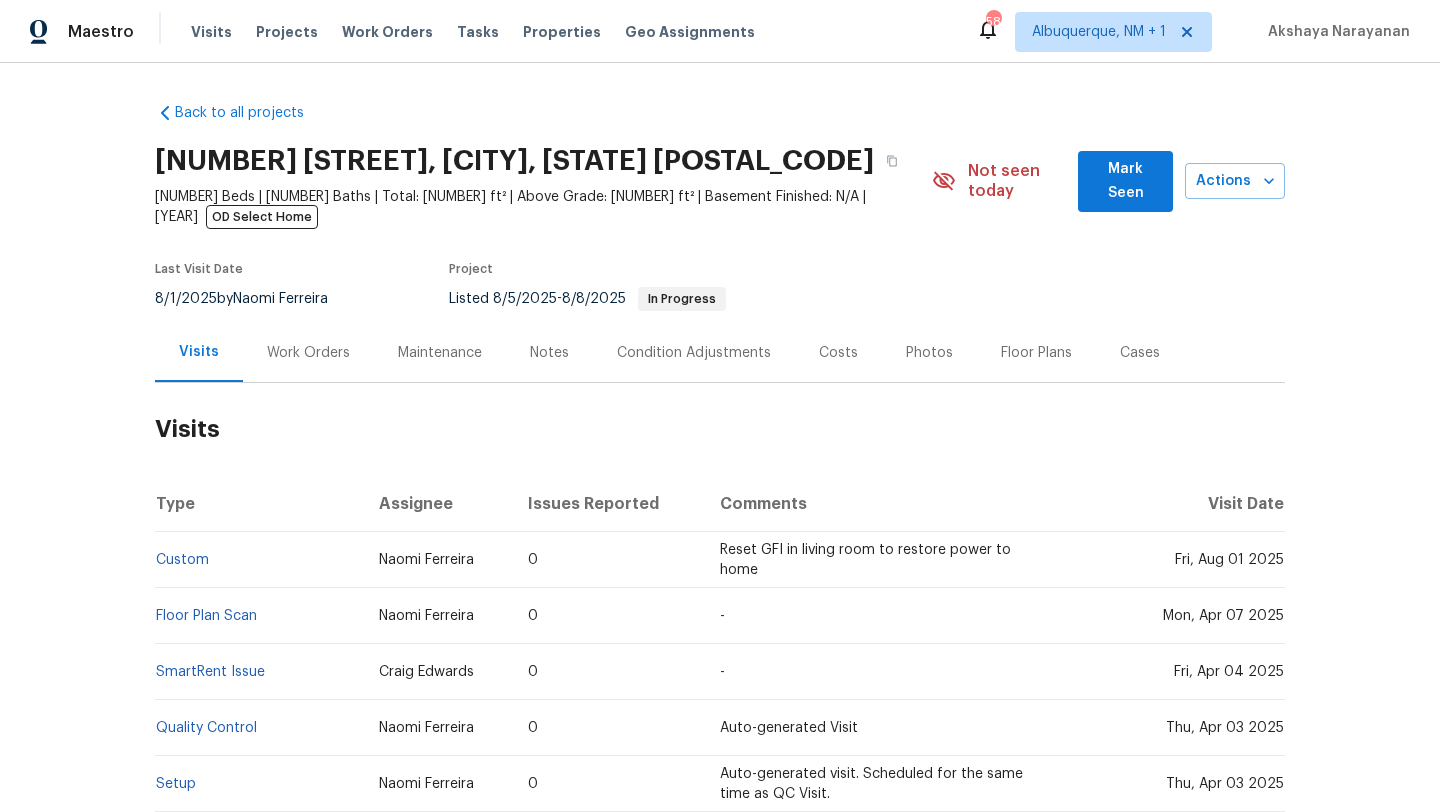click on "Work Orders" at bounding box center (308, 353) 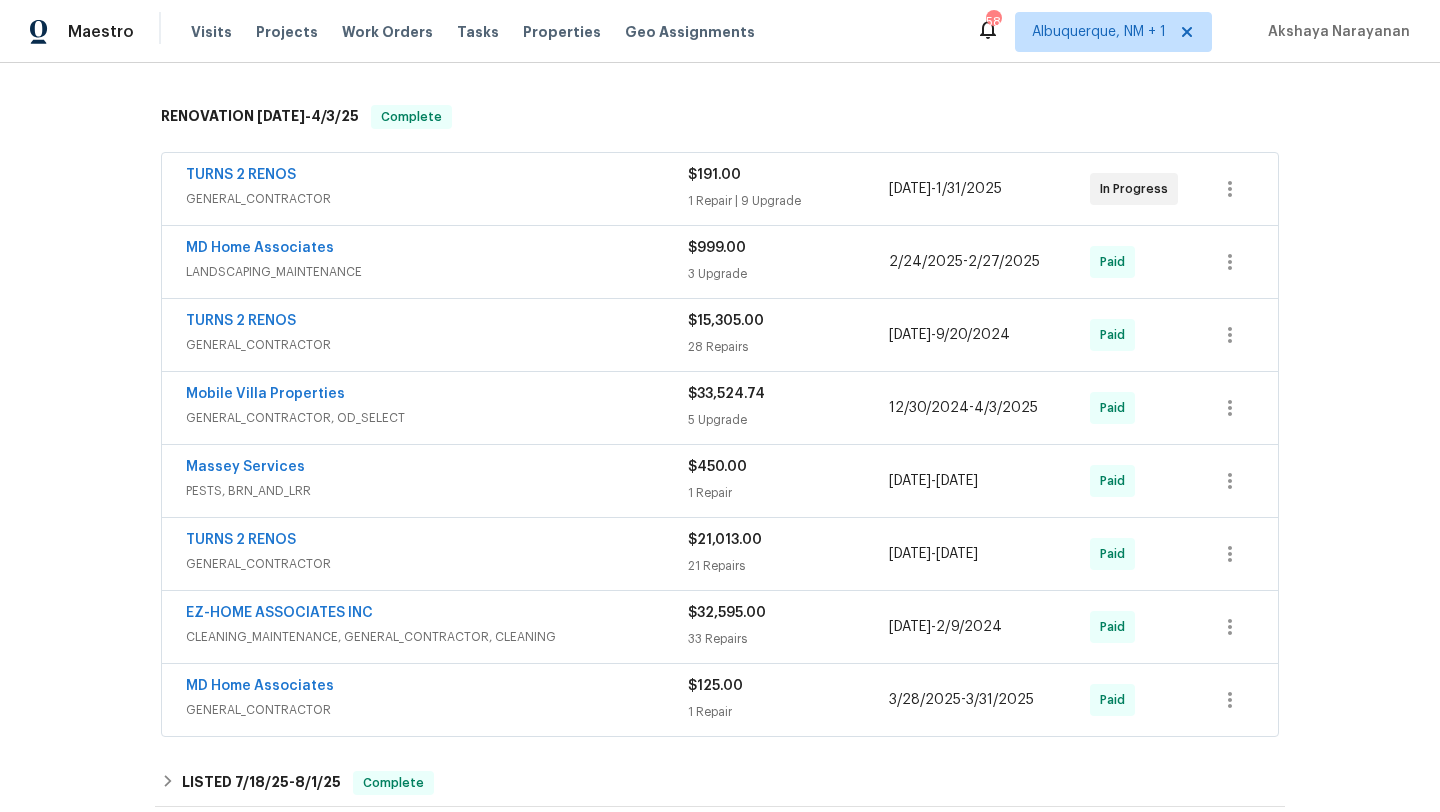 scroll, scrollTop: 534, scrollLeft: 0, axis: vertical 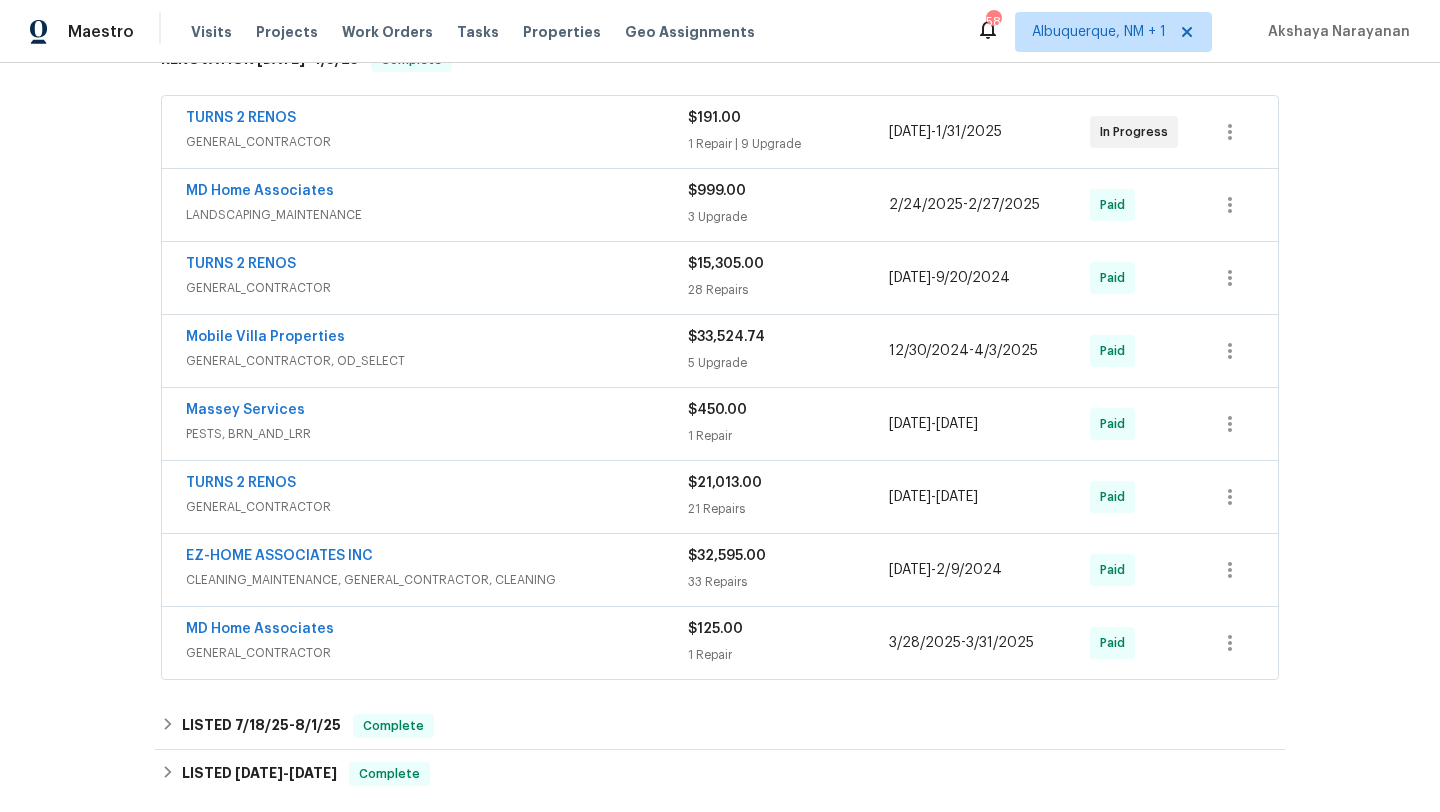 click on "PESTS, BRN_AND_LRR" at bounding box center (437, 434) 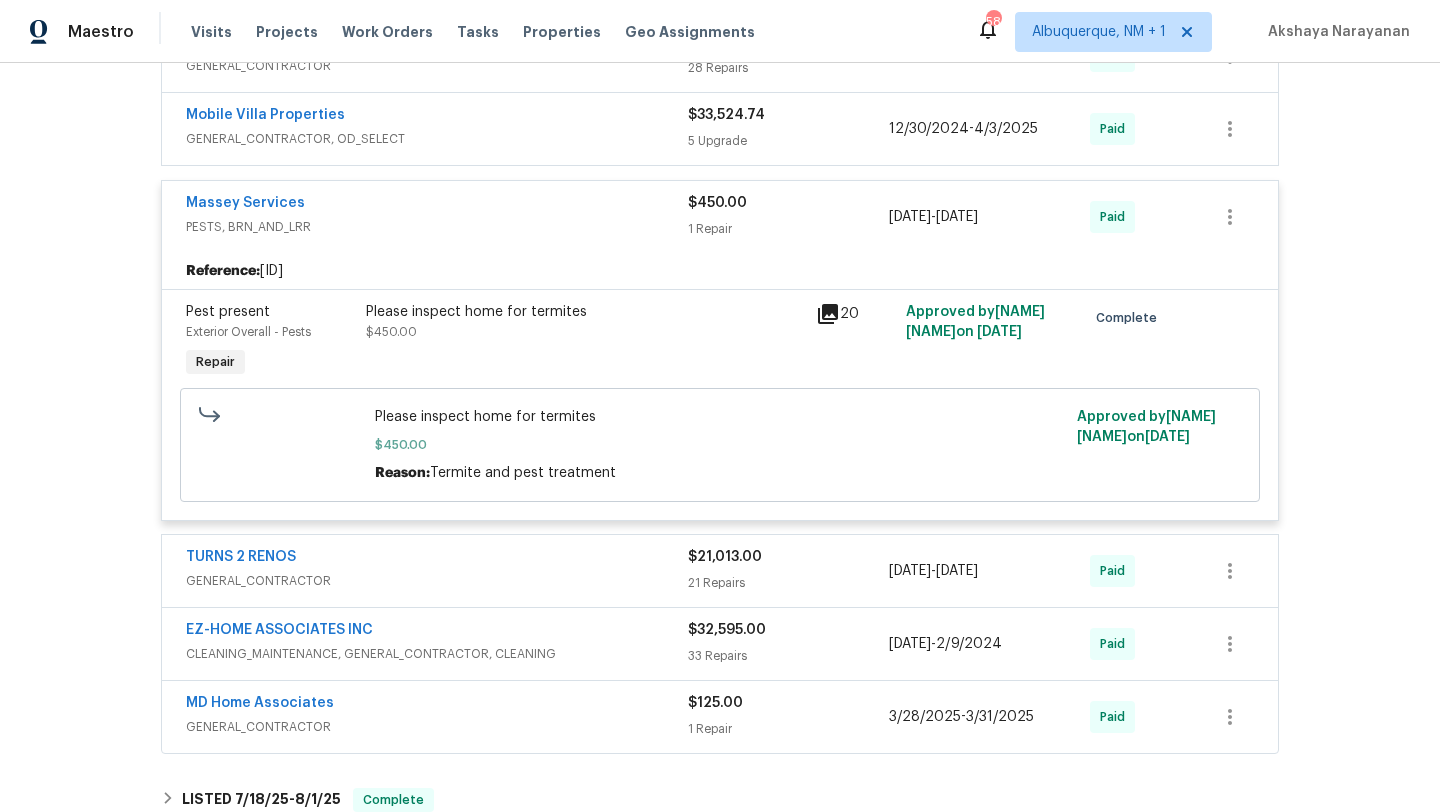 scroll, scrollTop: 605, scrollLeft: 0, axis: vertical 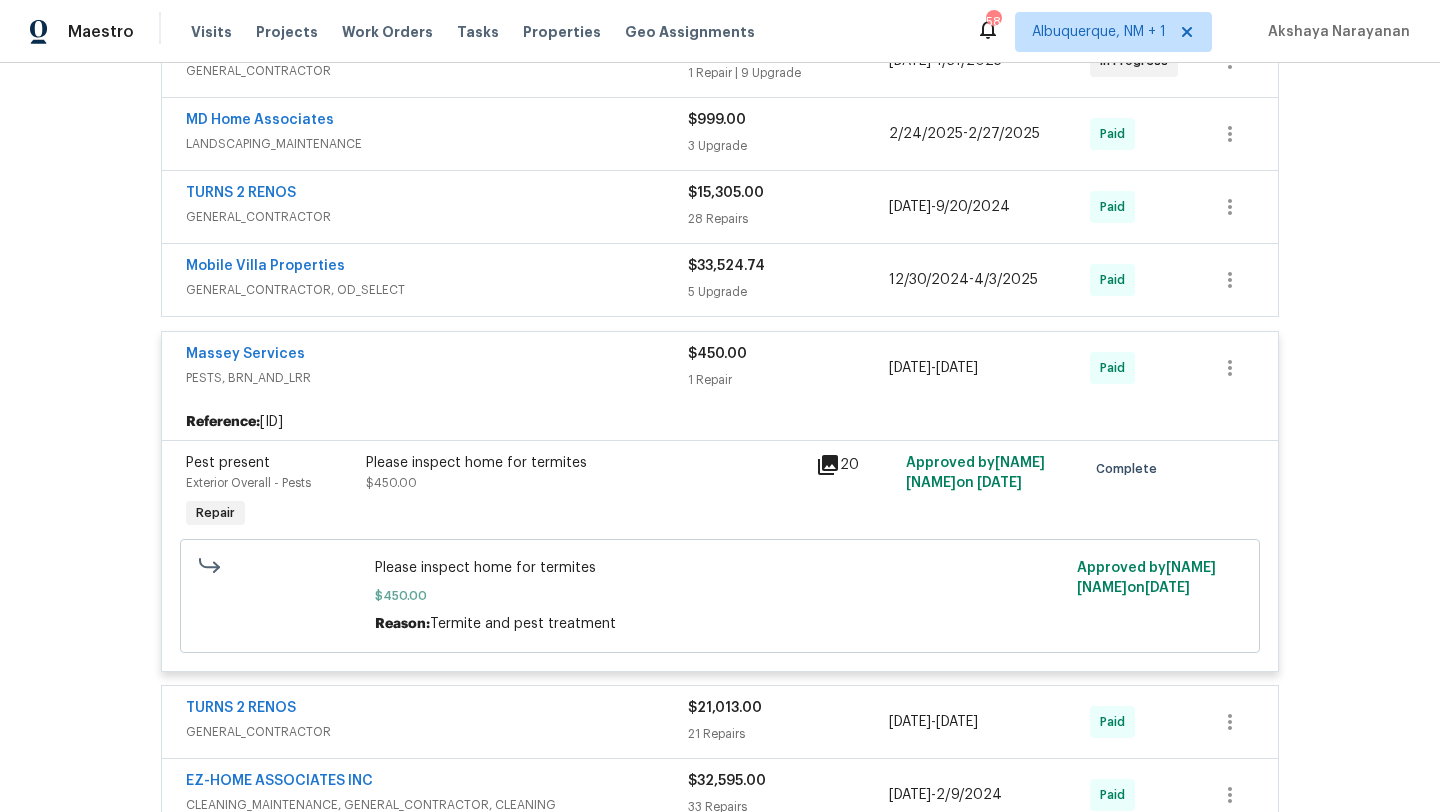 click on "Mobile Villa Properties" at bounding box center (437, 268) 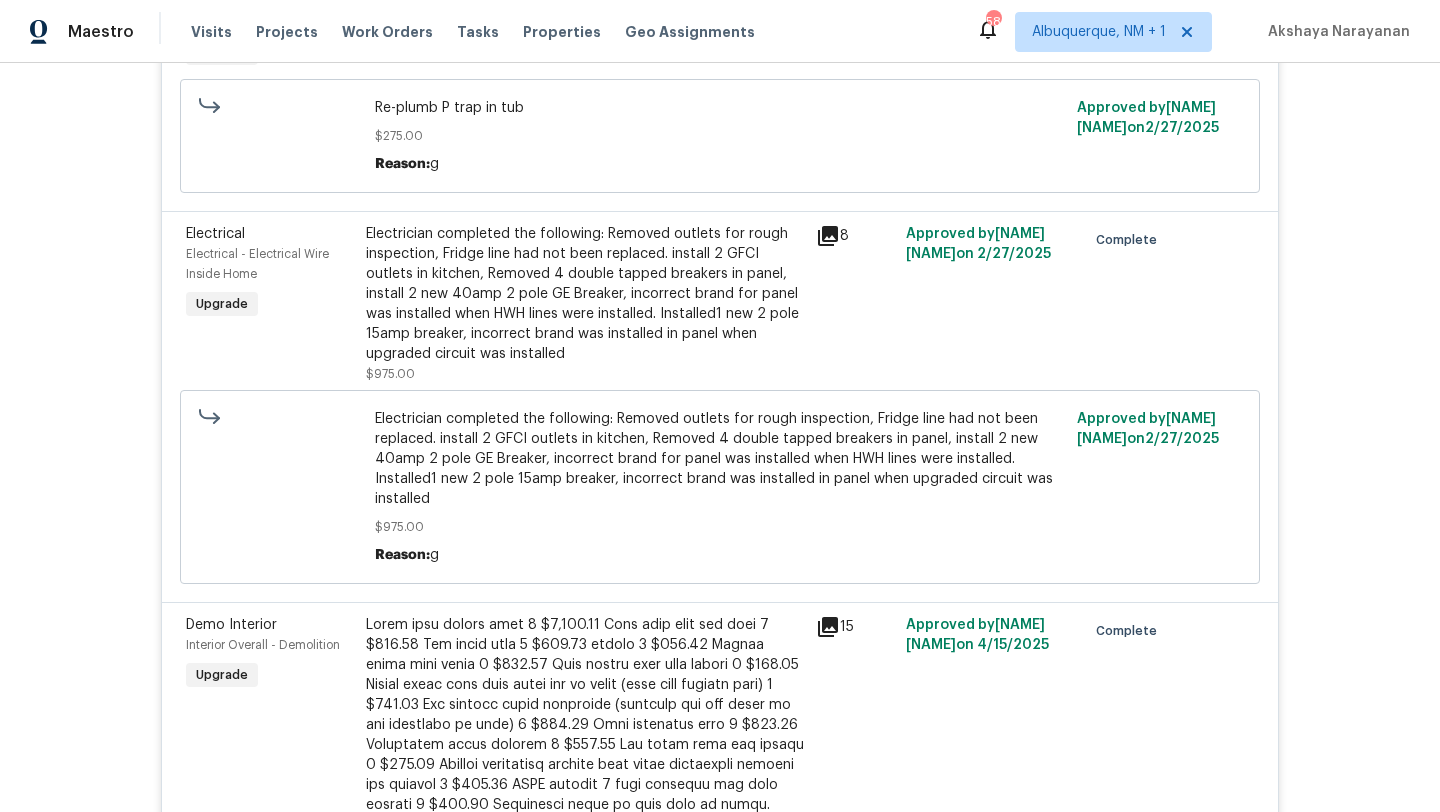 scroll, scrollTop: 762, scrollLeft: 0, axis: vertical 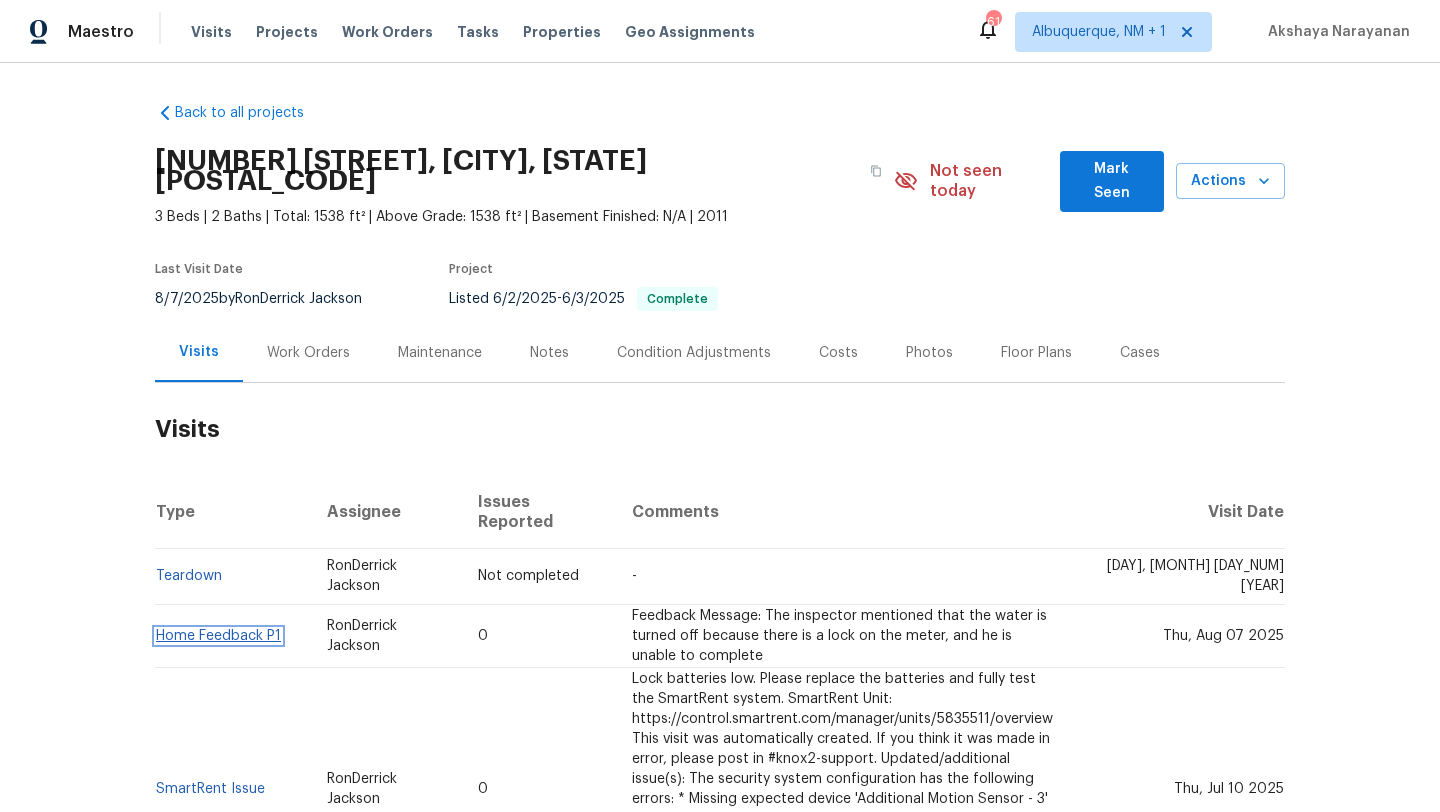click on "Home Feedback P1" at bounding box center (218, 636) 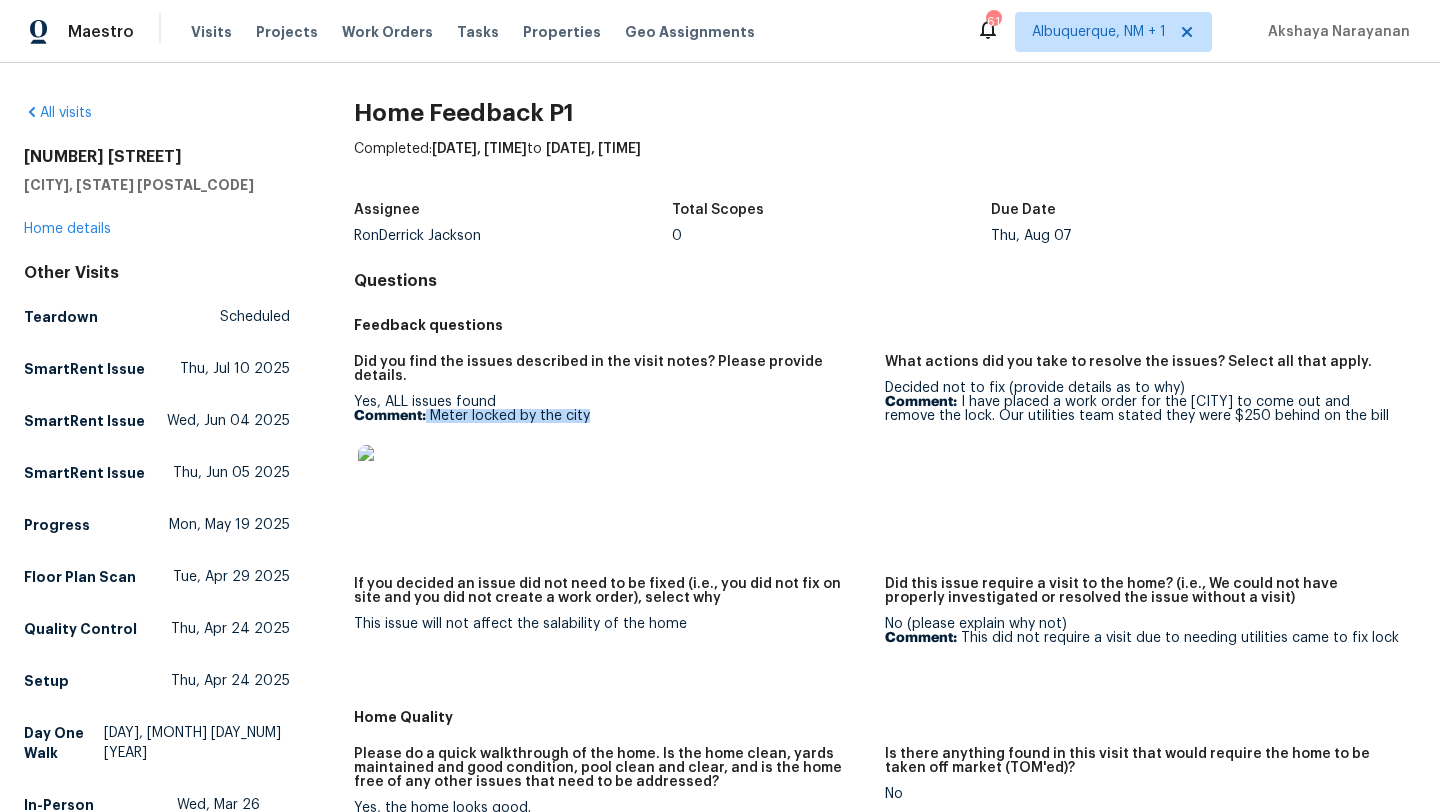drag, startPoint x: 605, startPoint y: 409, endPoint x: 427, endPoint y: 406, distance: 178.02528 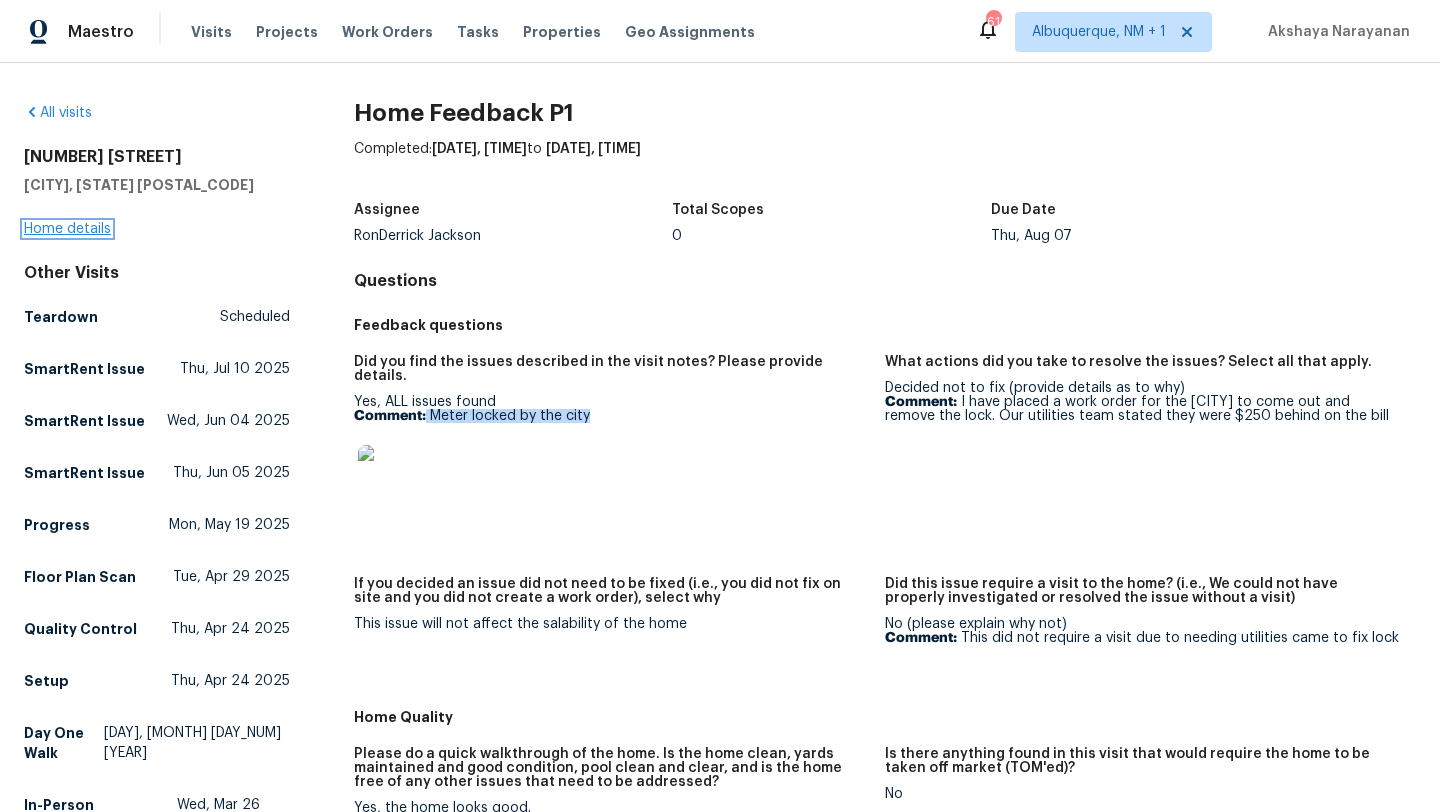 click on "Home details" at bounding box center (67, 229) 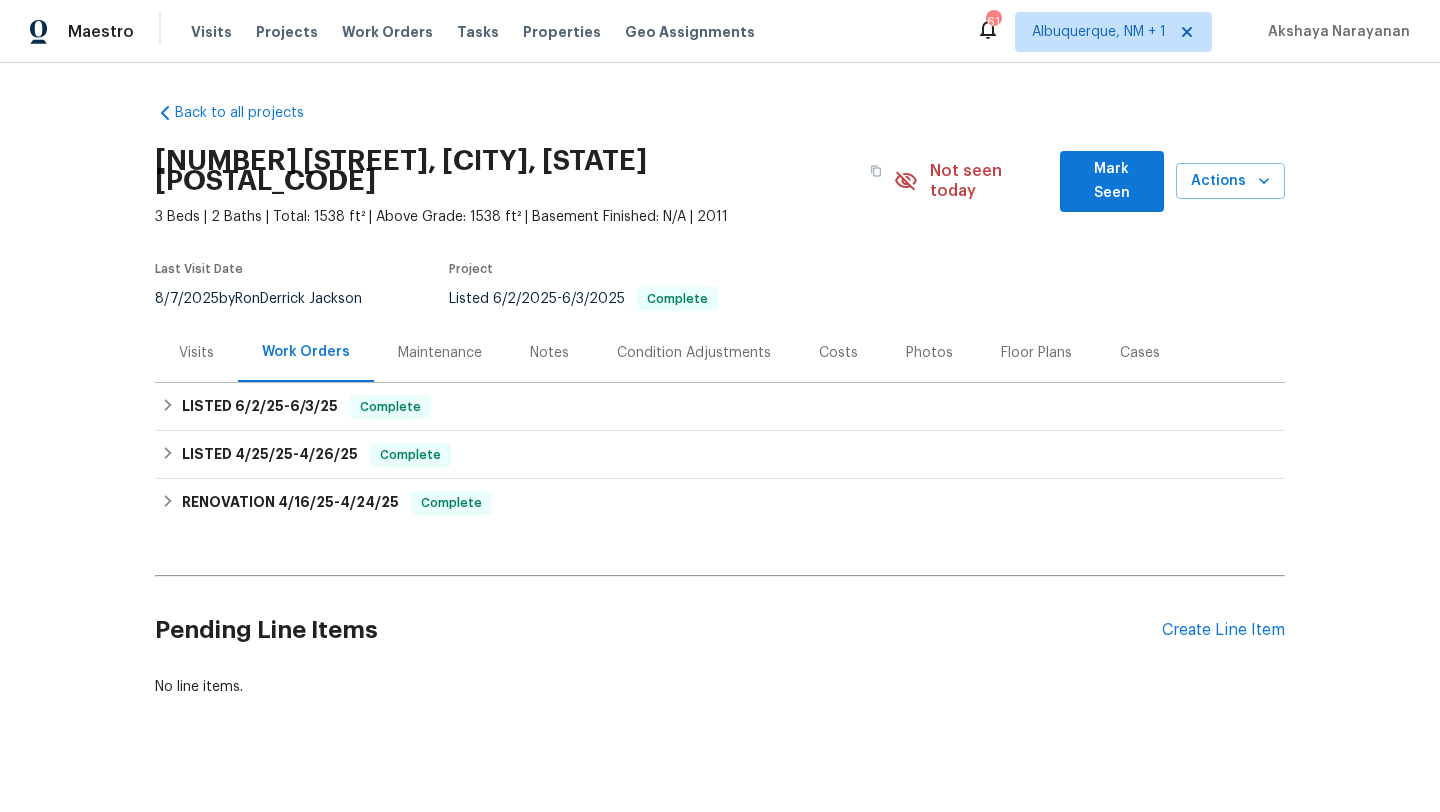 click on "Visits" at bounding box center (196, 353) 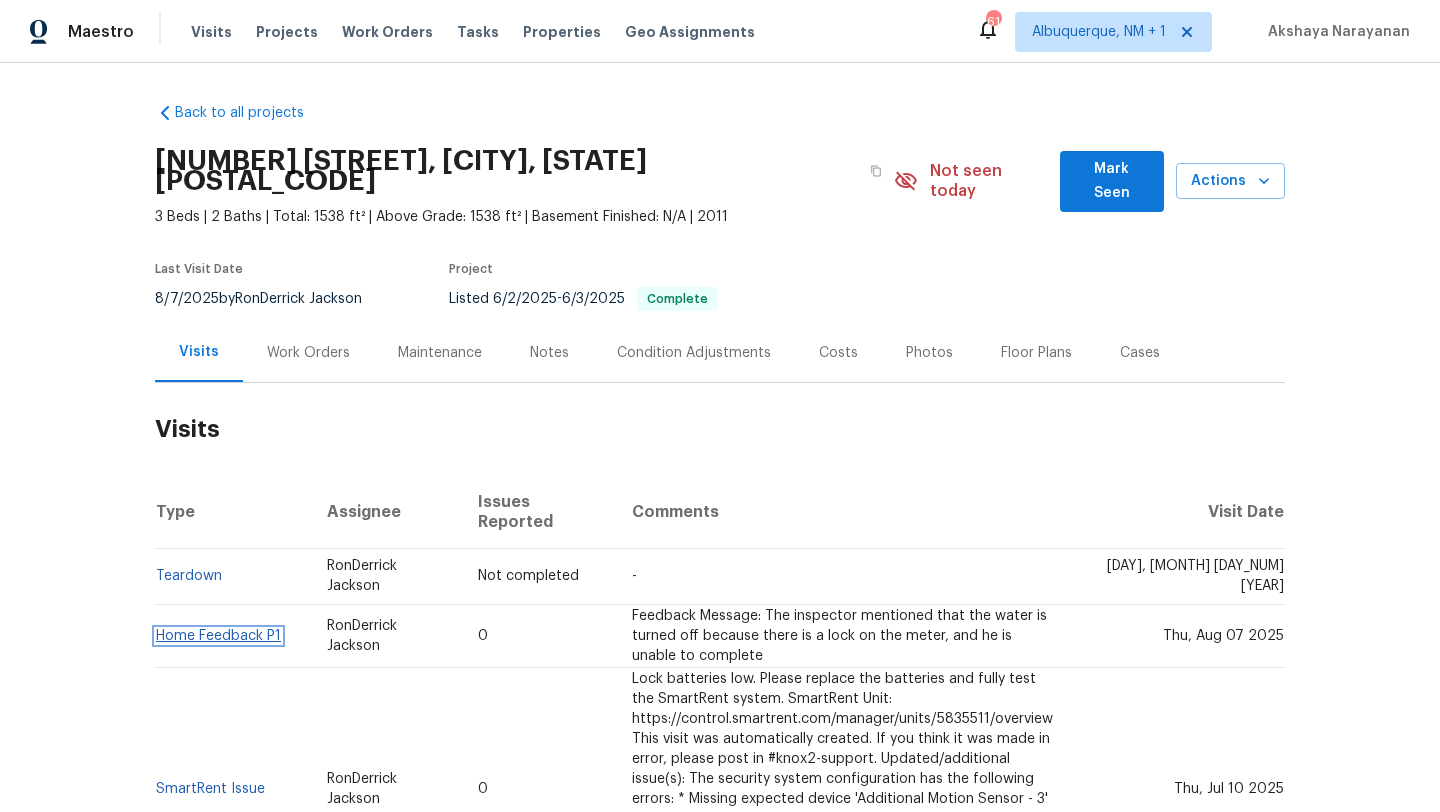 click on "Home Feedback P1" at bounding box center (218, 636) 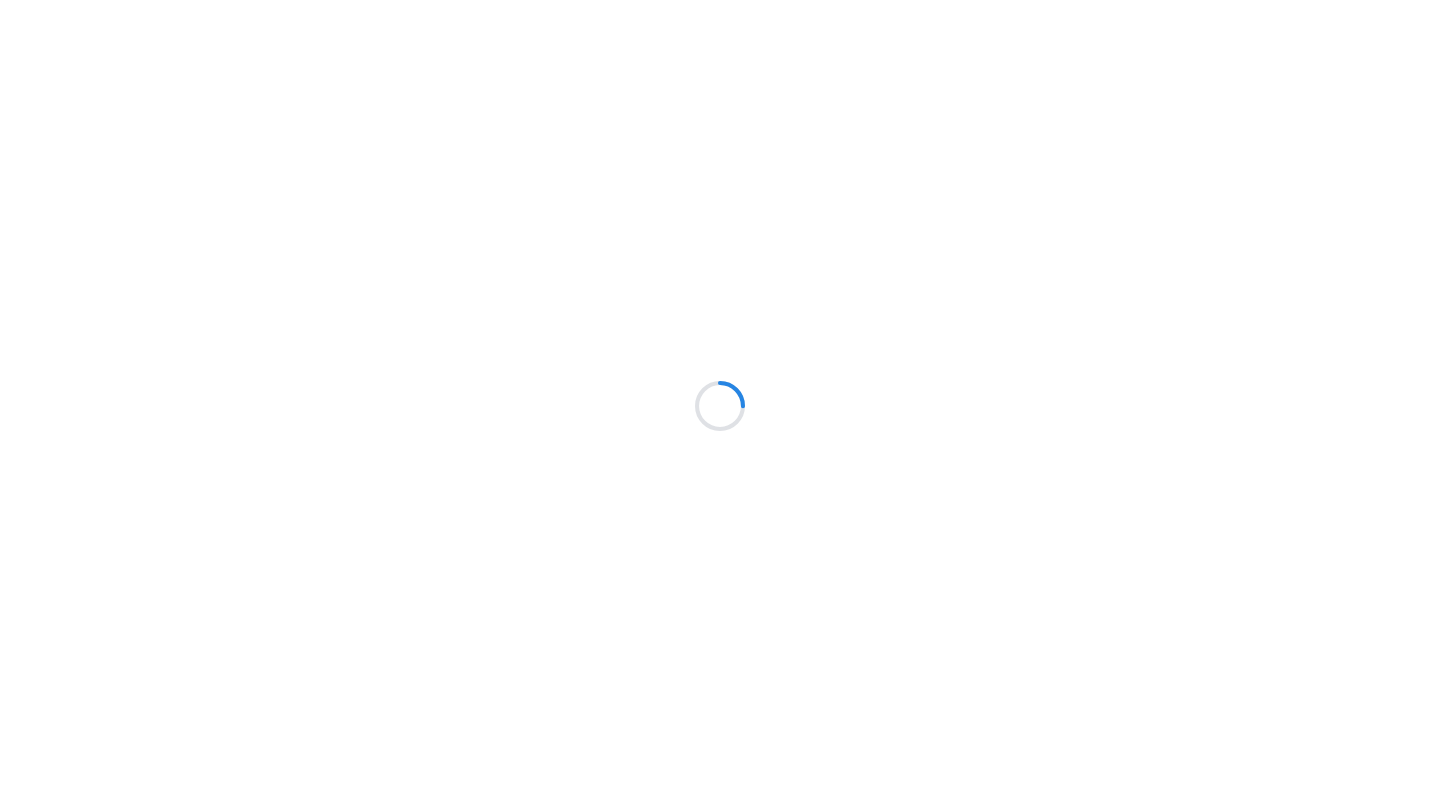 scroll, scrollTop: 0, scrollLeft: 0, axis: both 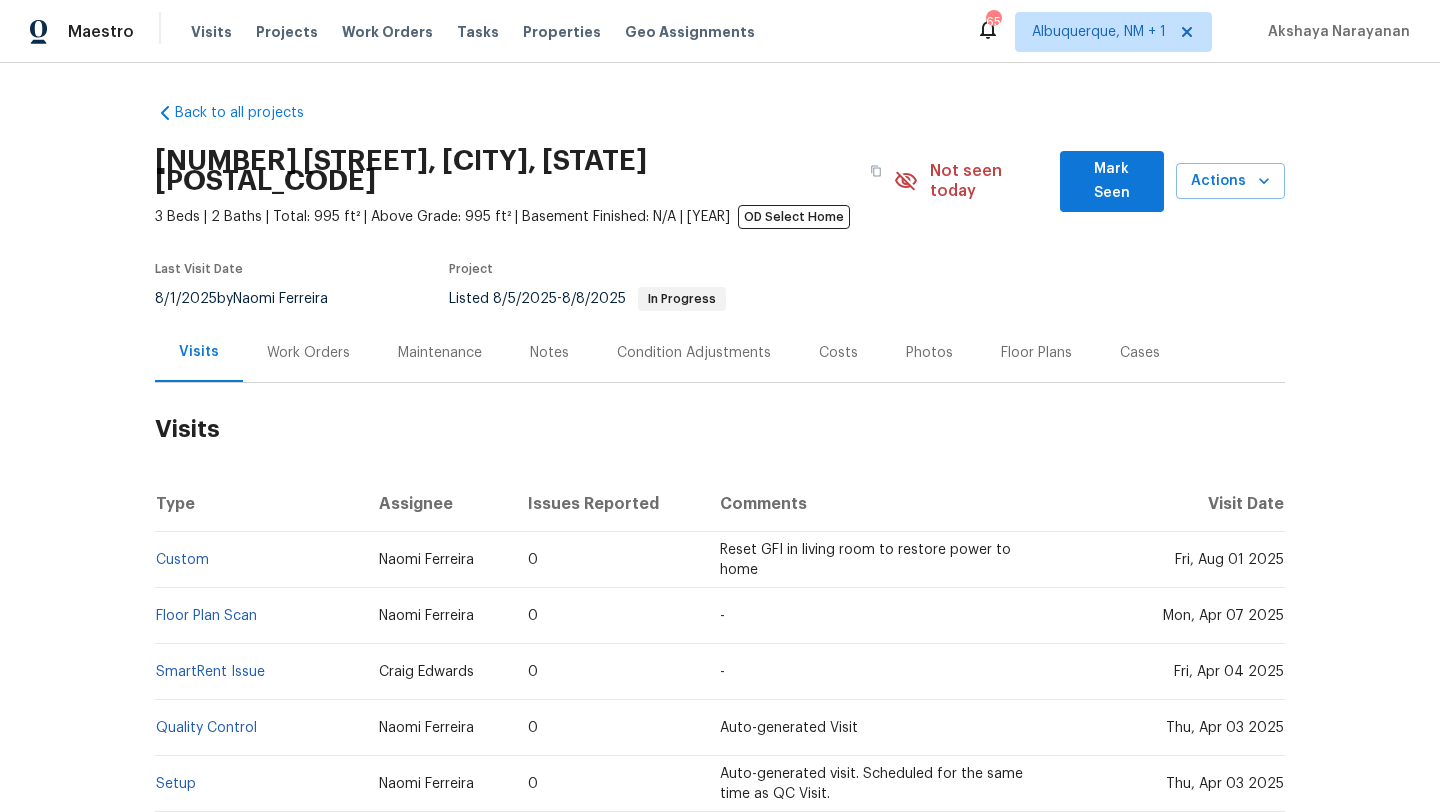 click on "Work Orders" at bounding box center (308, 353) 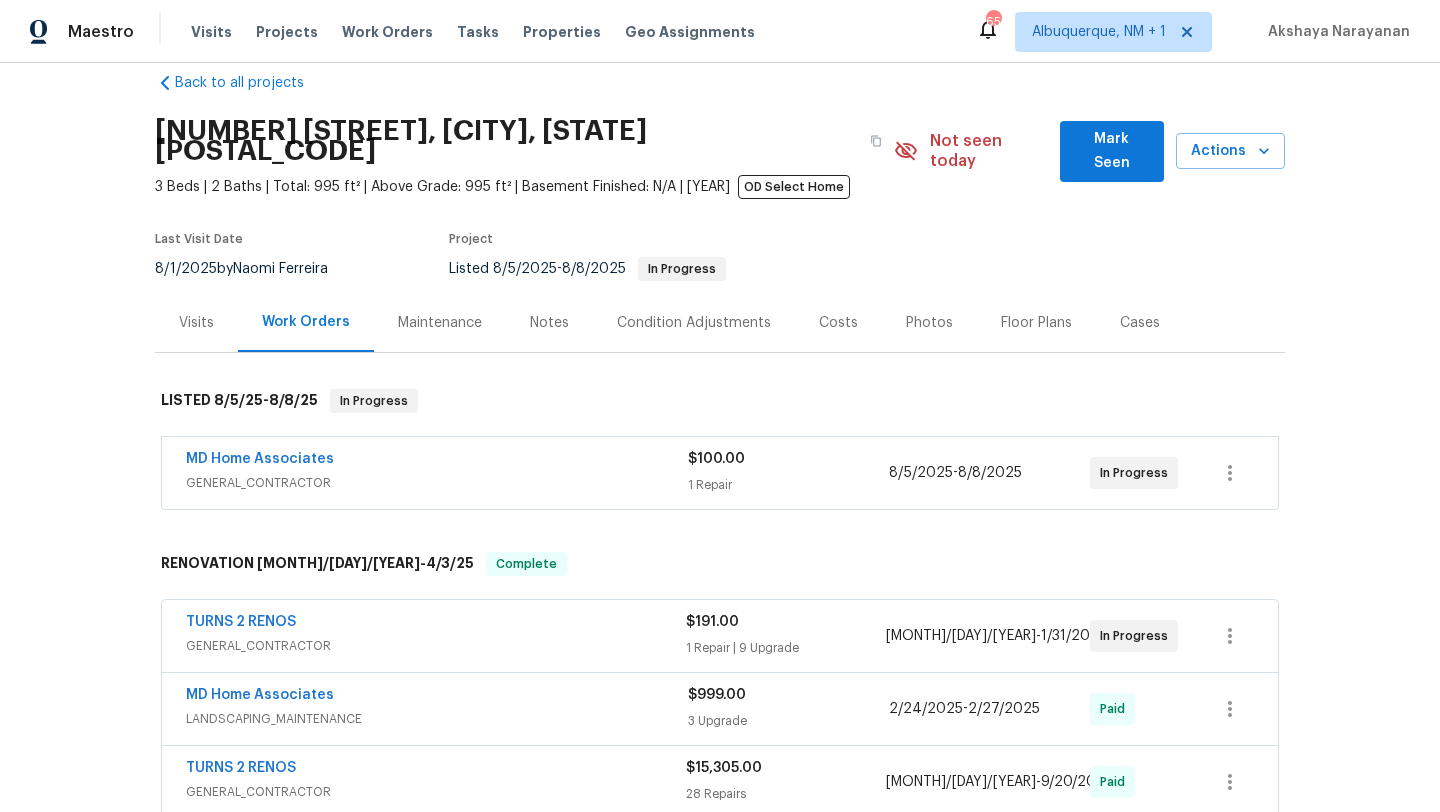 scroll, scrollTop: 47, scrollLeft: 0, axis: vertical 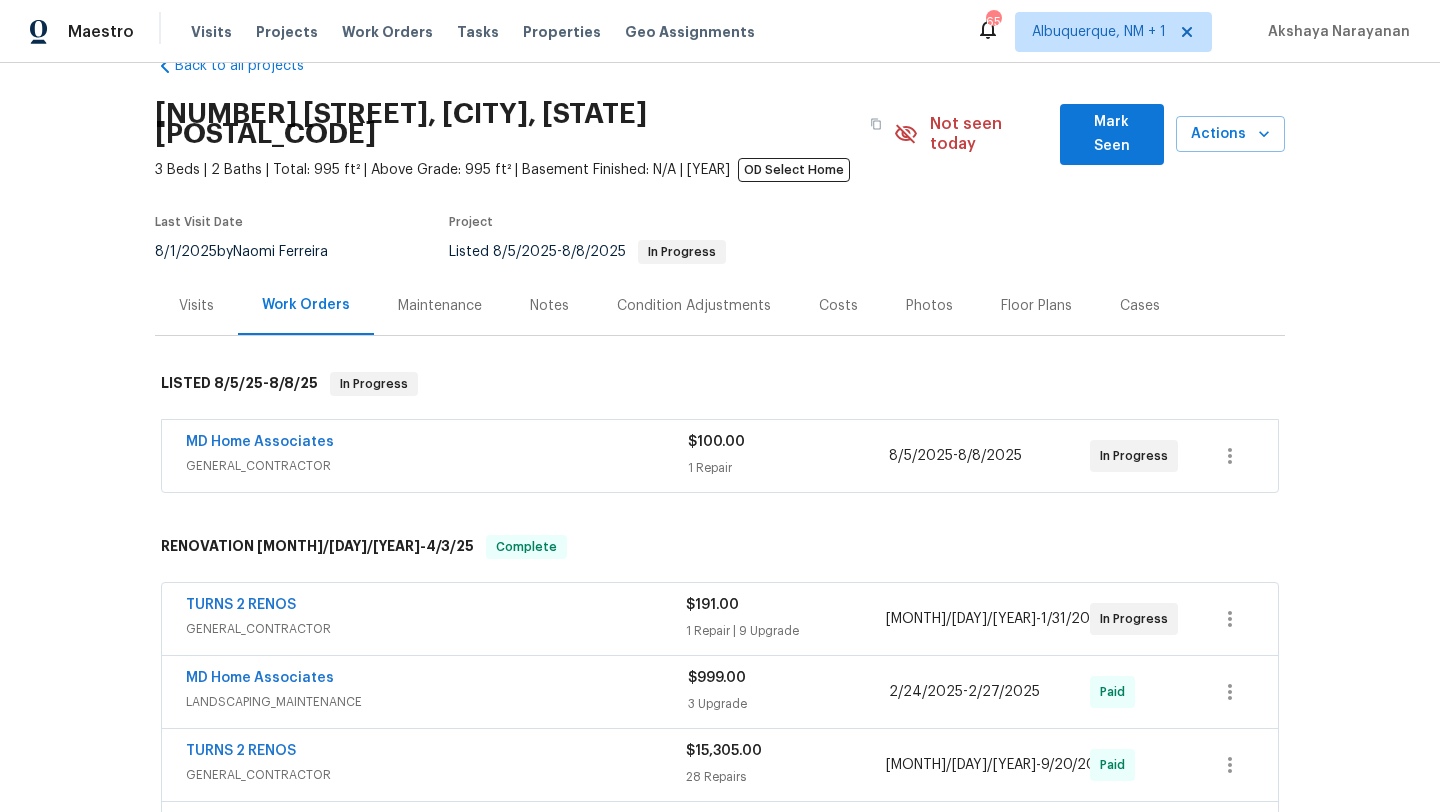 click on "GENERAL_CONTRACTOR" at bounding box center [437, 466] 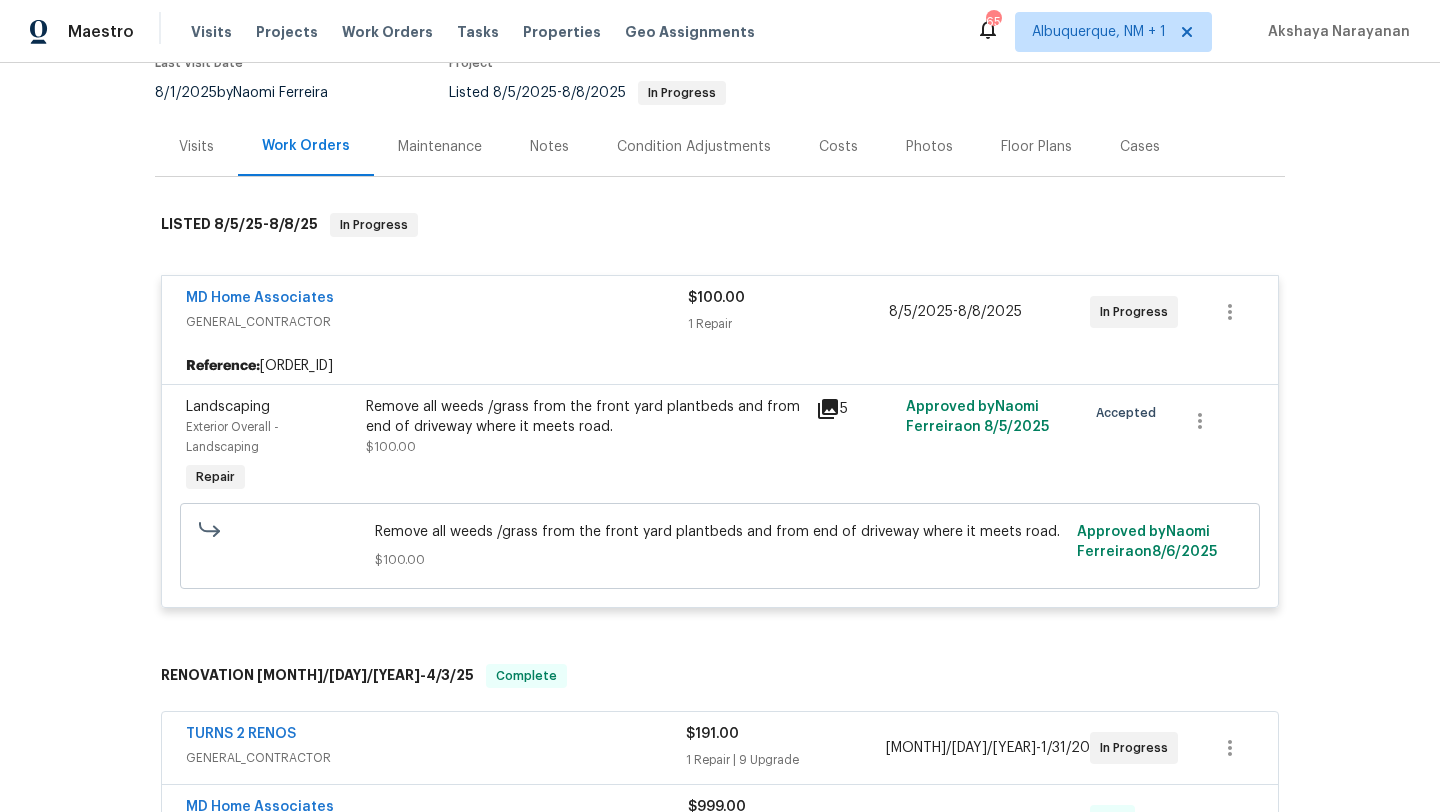 scroll, scrollTop: 459, scrollLeft: 0, axis: vertical 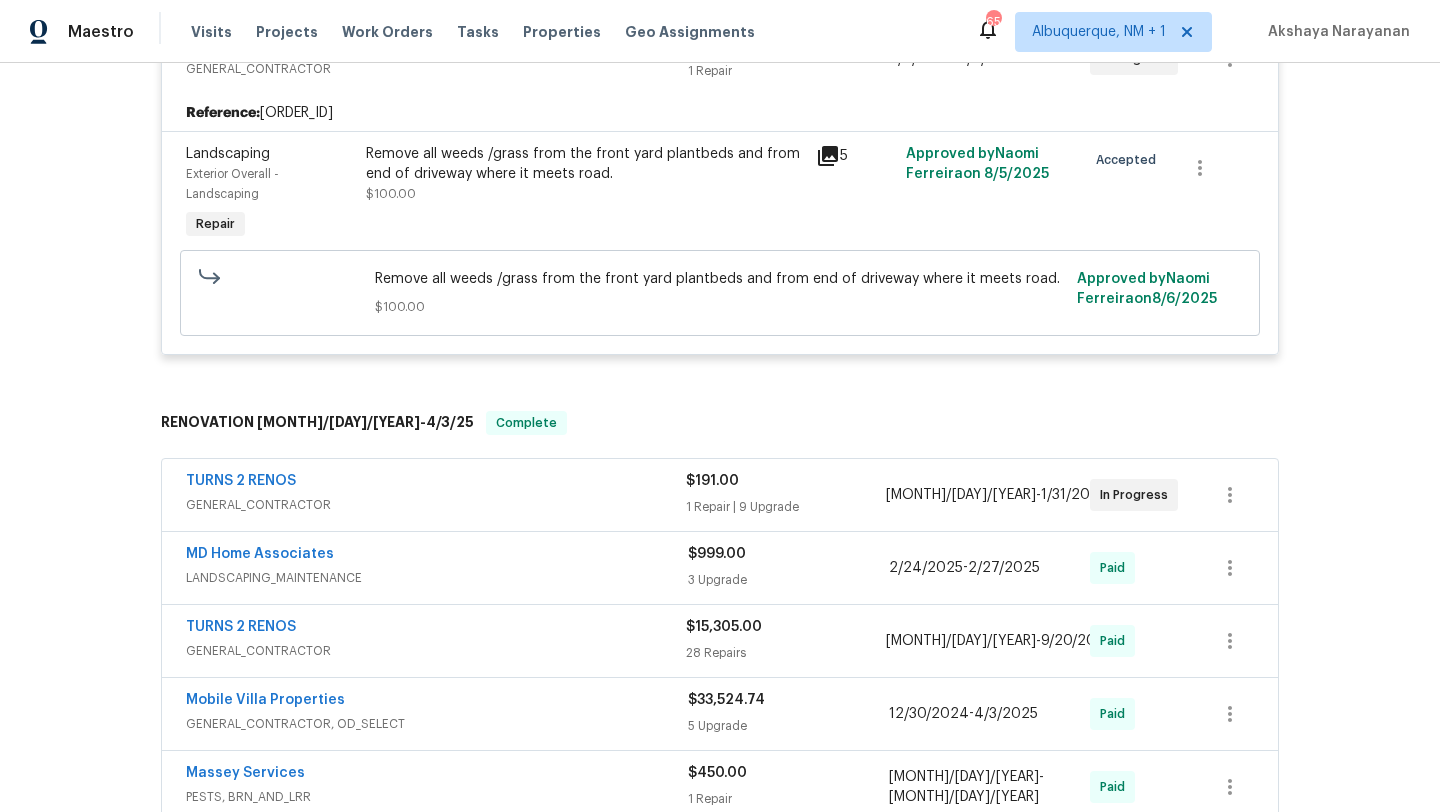 click on "TURNS 2 RENOS GENERAL_CONTRACTOR $191.00 1 Repair | 9 Upgrade 12/28/2023  -  1/31/2025 In Progress" at bounding box center [720, 495] 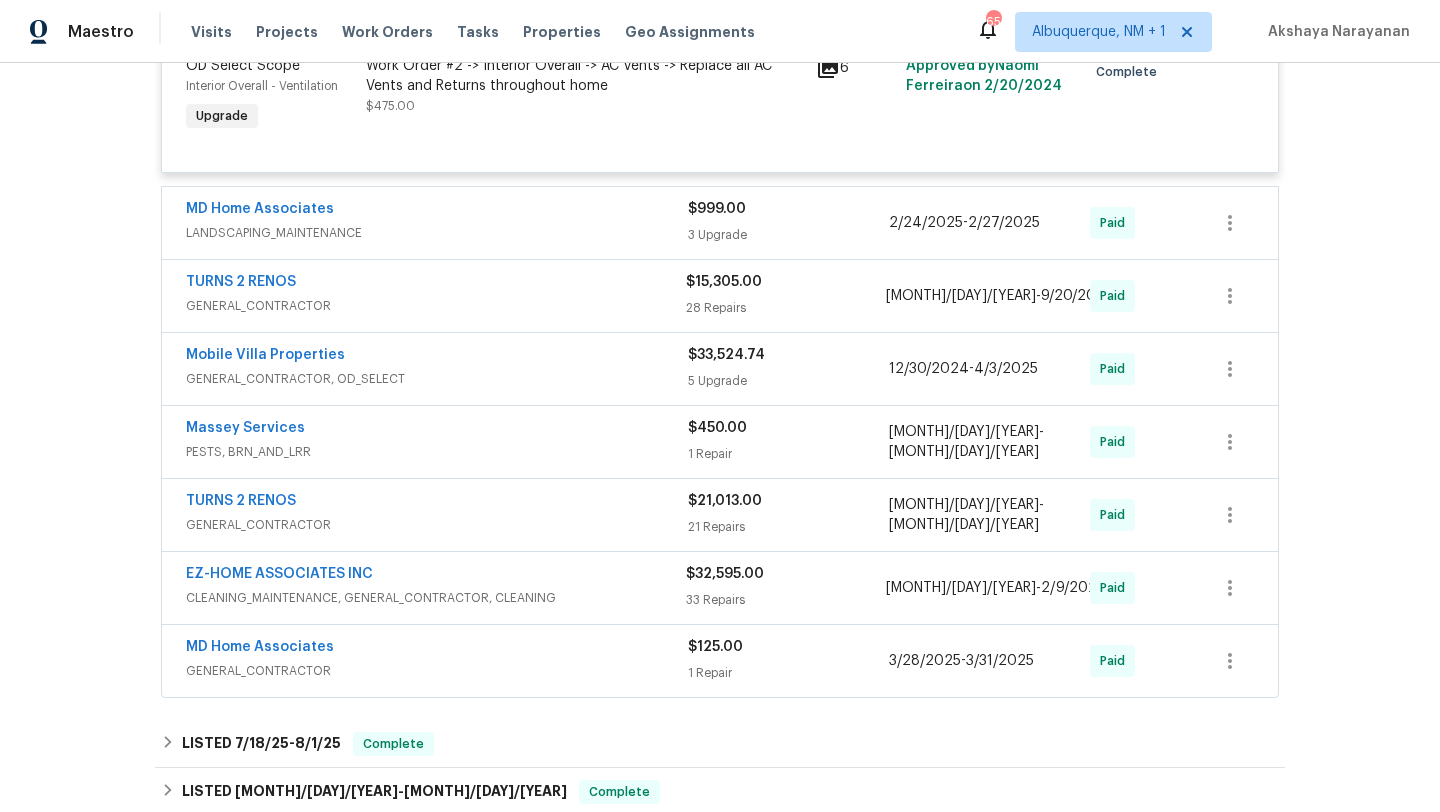 scroll, scrollTop: 2373, scrollLeft: 0, axis: vertical 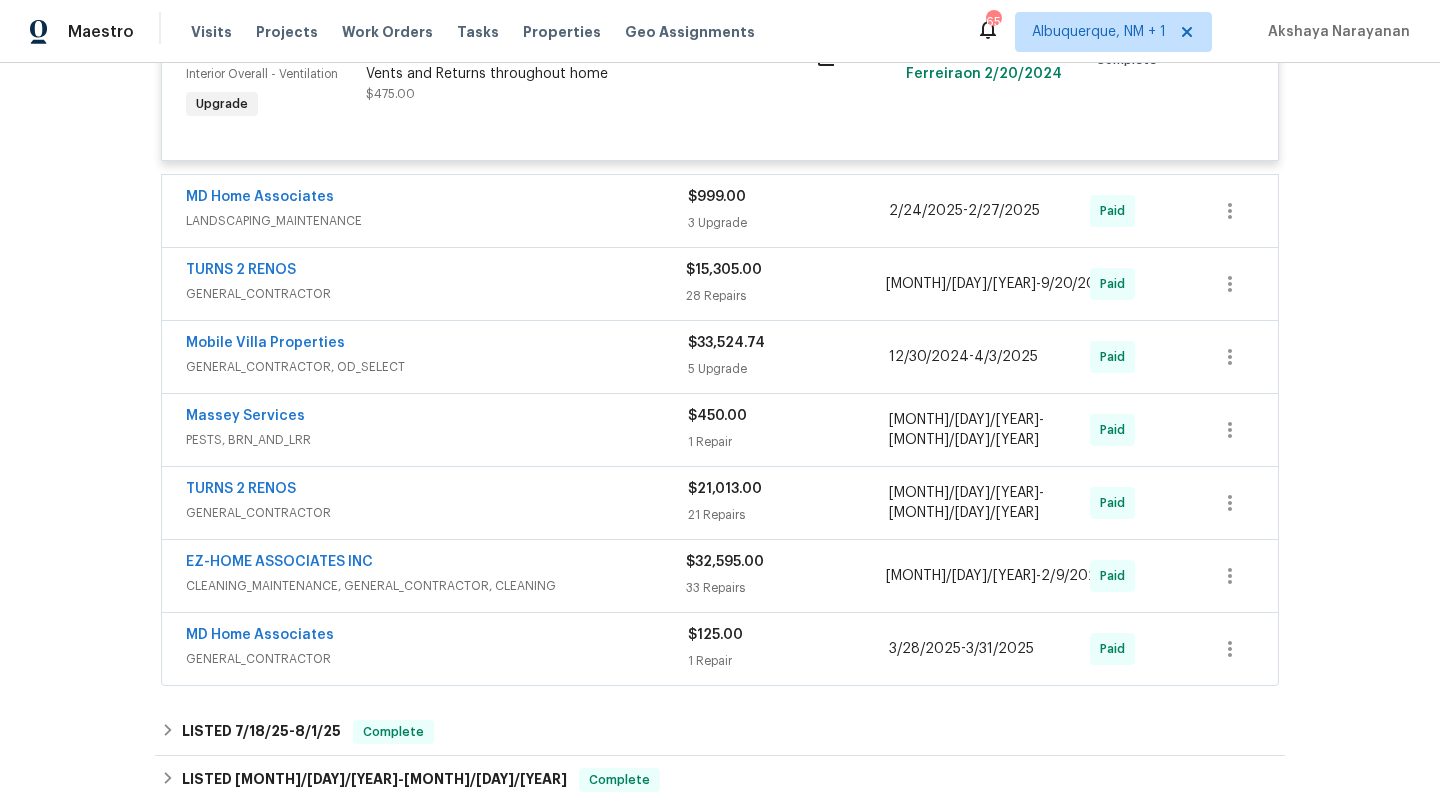 click on "Massey Services" at bounding box center (437, 418) 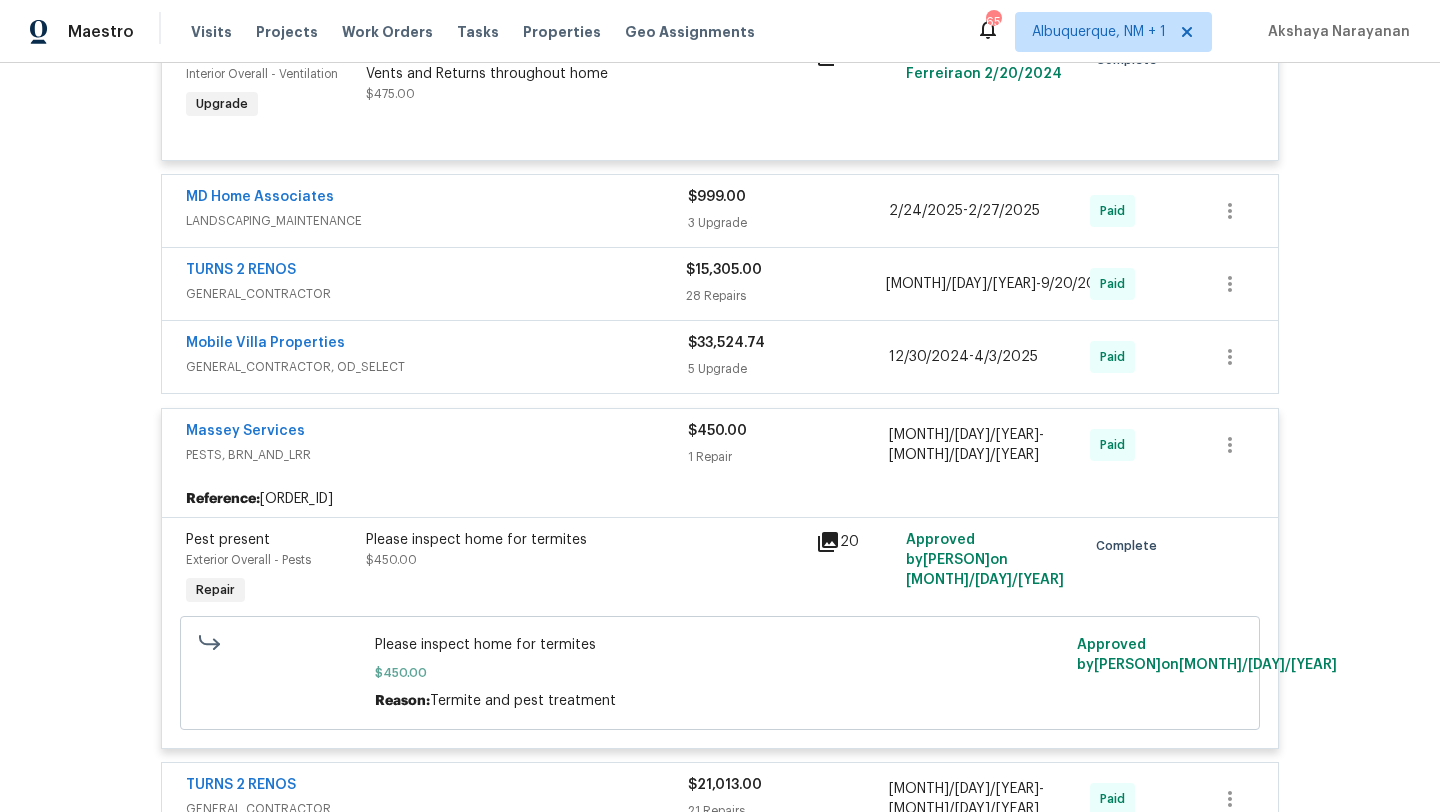 click on "Mobile Villa Properties" at bounding box center (437, 345) 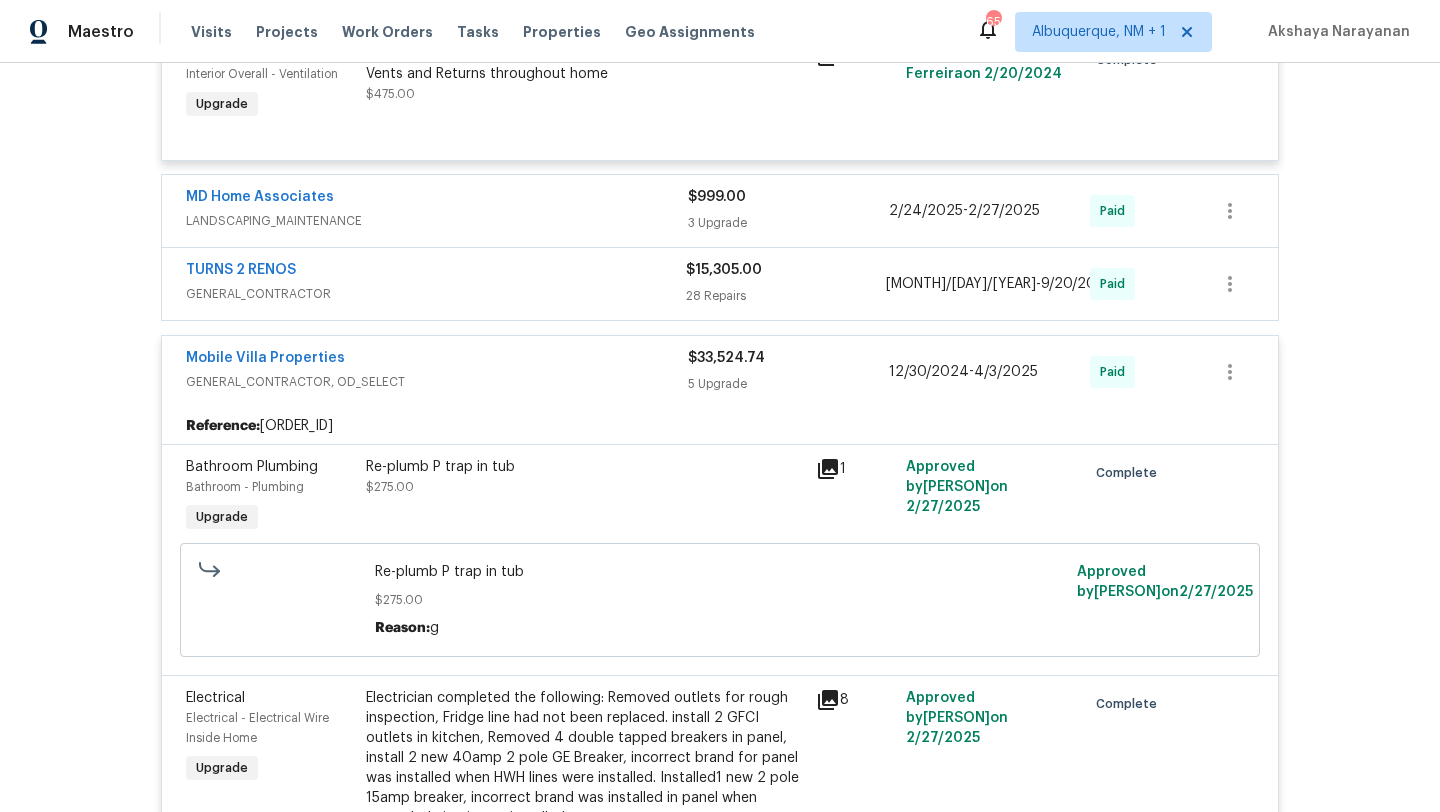 click on "GENERAL_CONTRACTOR" at bounding box center [436, 294] 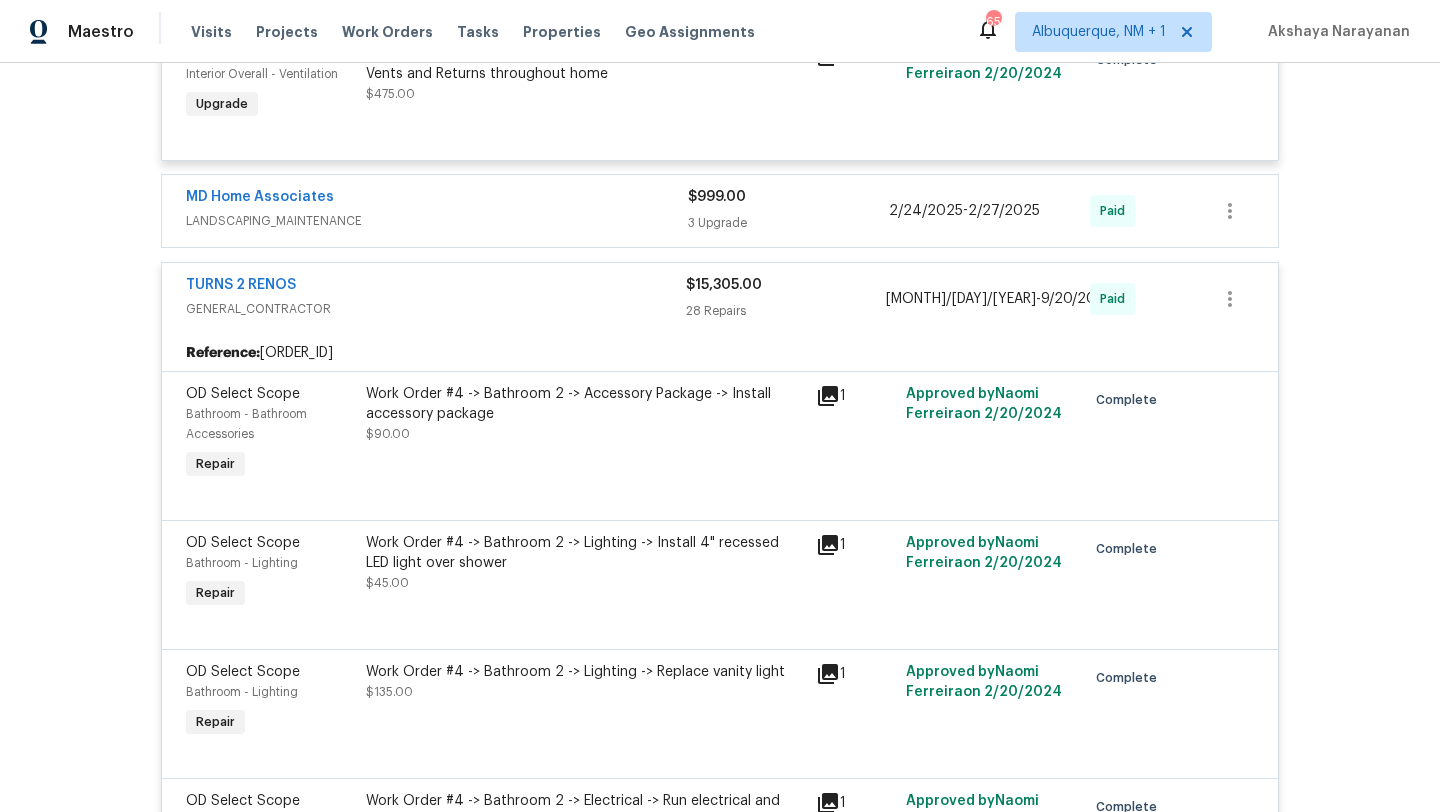 click on "LANDSCAPING_MAINTENANCE" at bounding box center [437, 221] 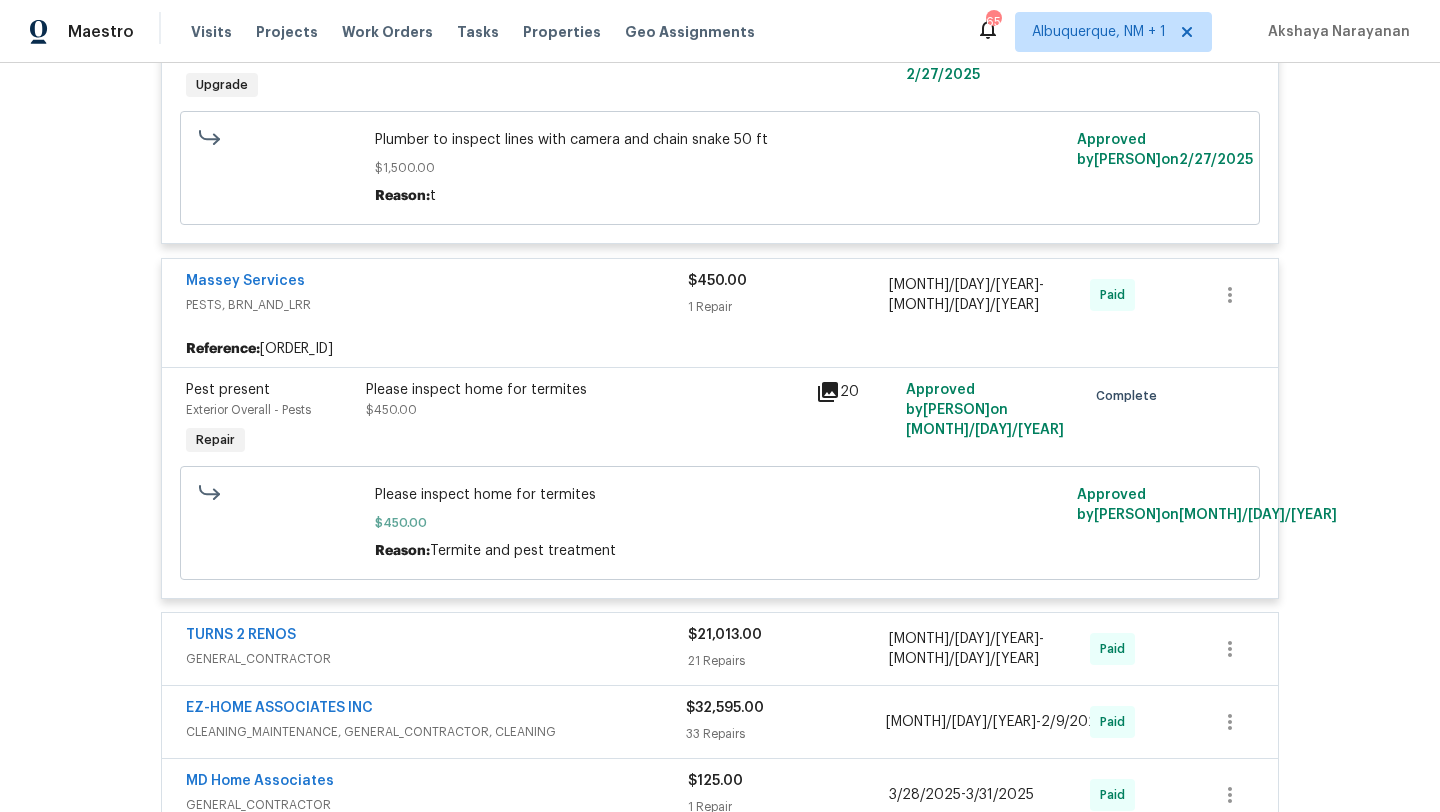 scroll, scrollTop: 9459, scrollLeft: 0, axis: vertical 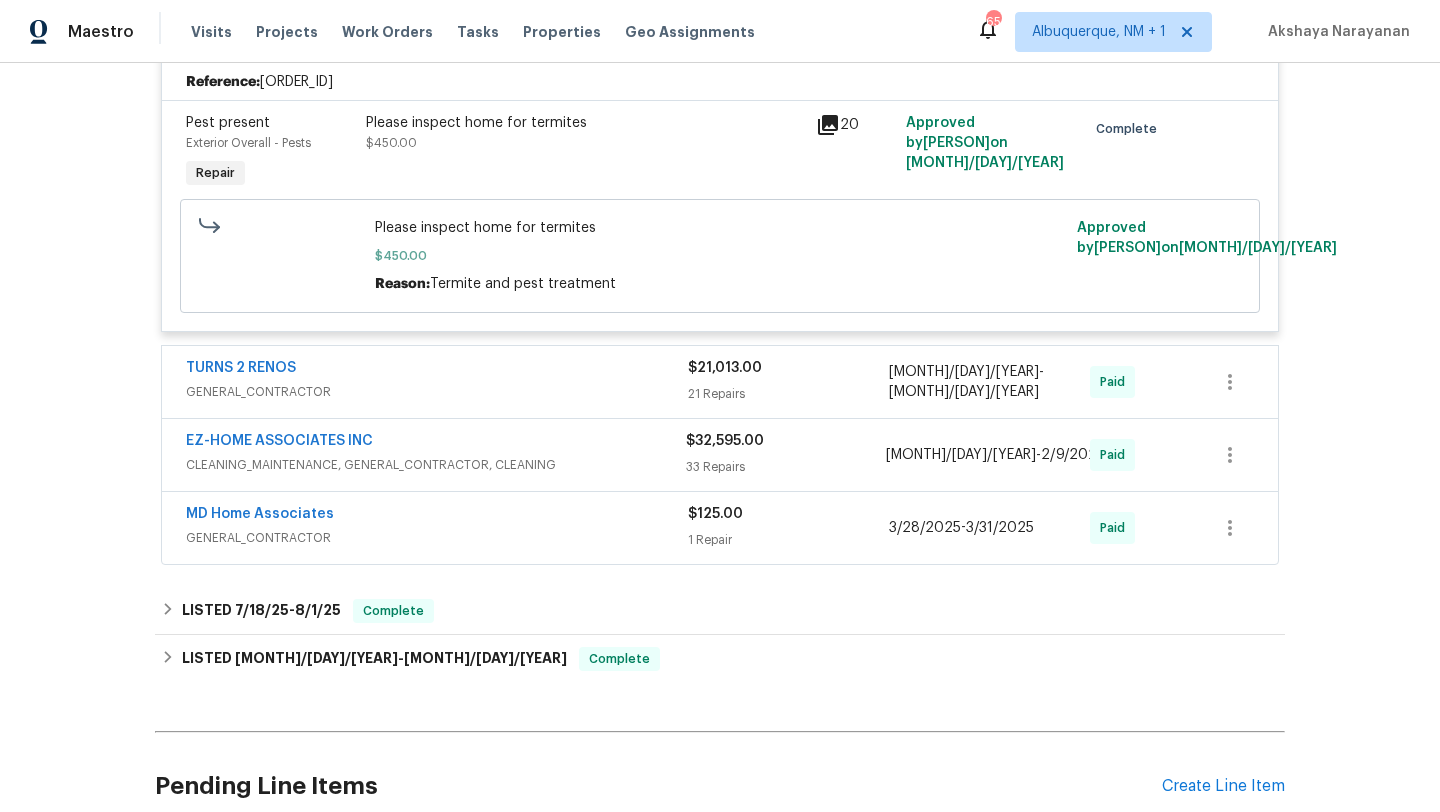 click on "TURNS 2 RENOS" at bounding box center (437, 370) 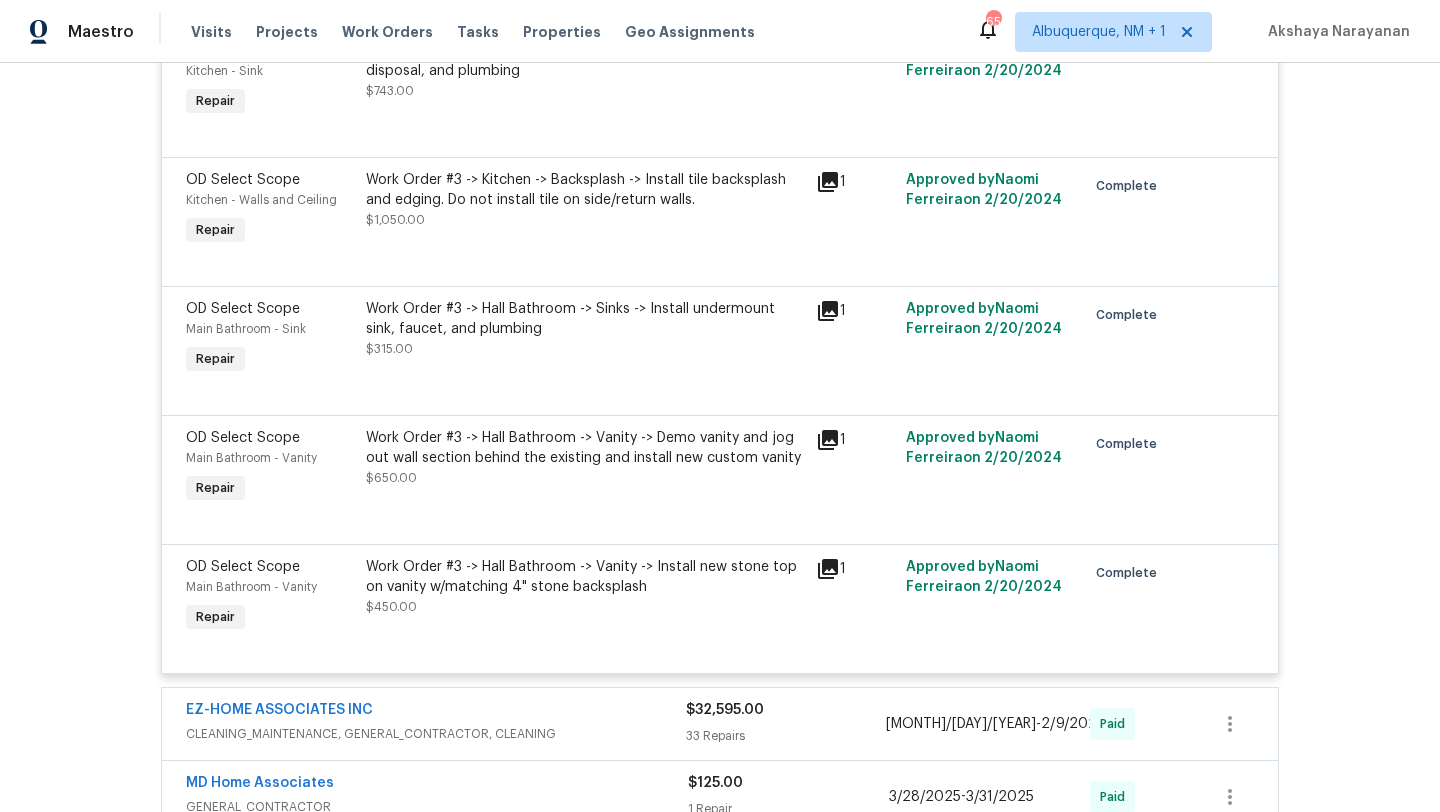 scroll, scrollTop: 12561, scrollLeft: 0, axis: vertical 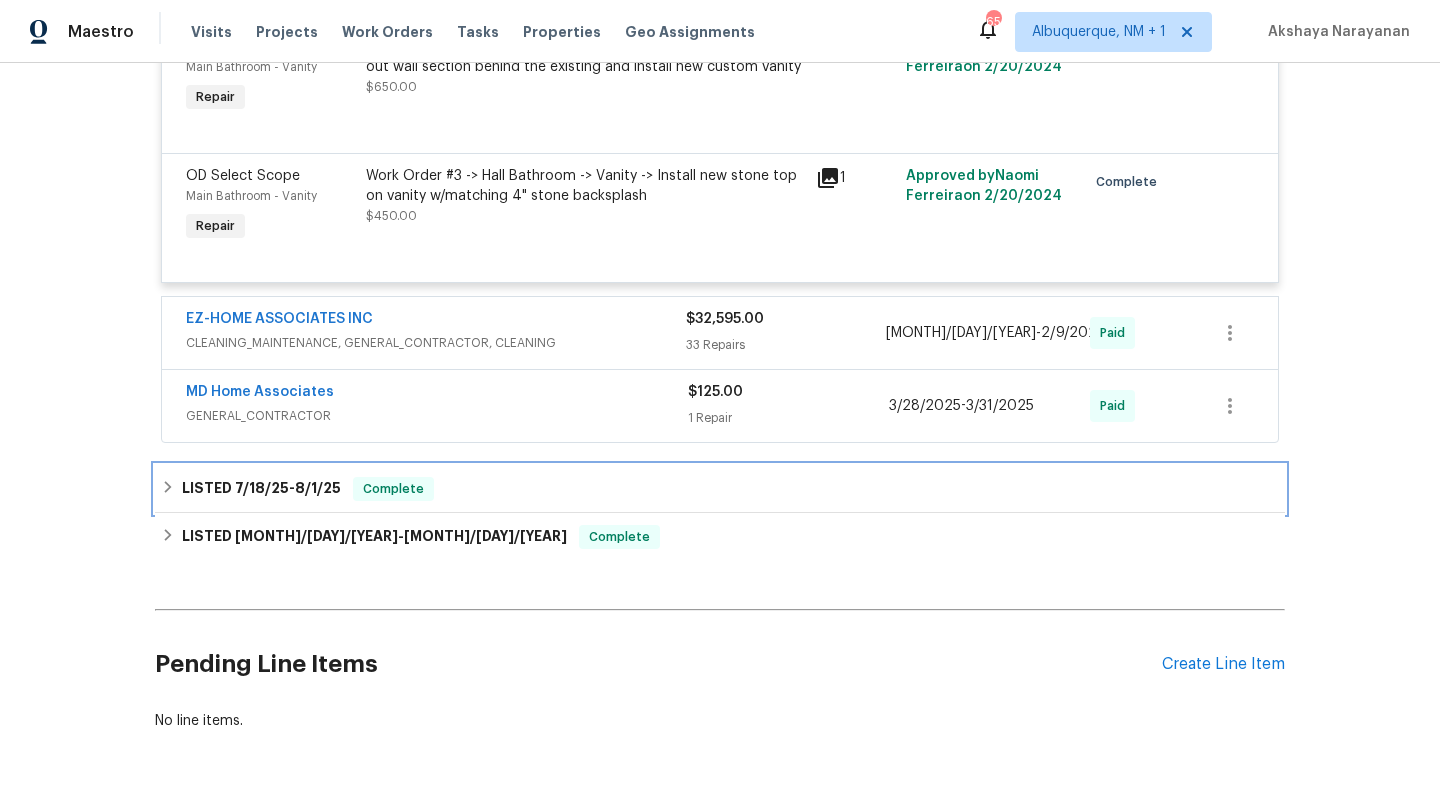 click on "Complete" at bounding box center (393, 489) 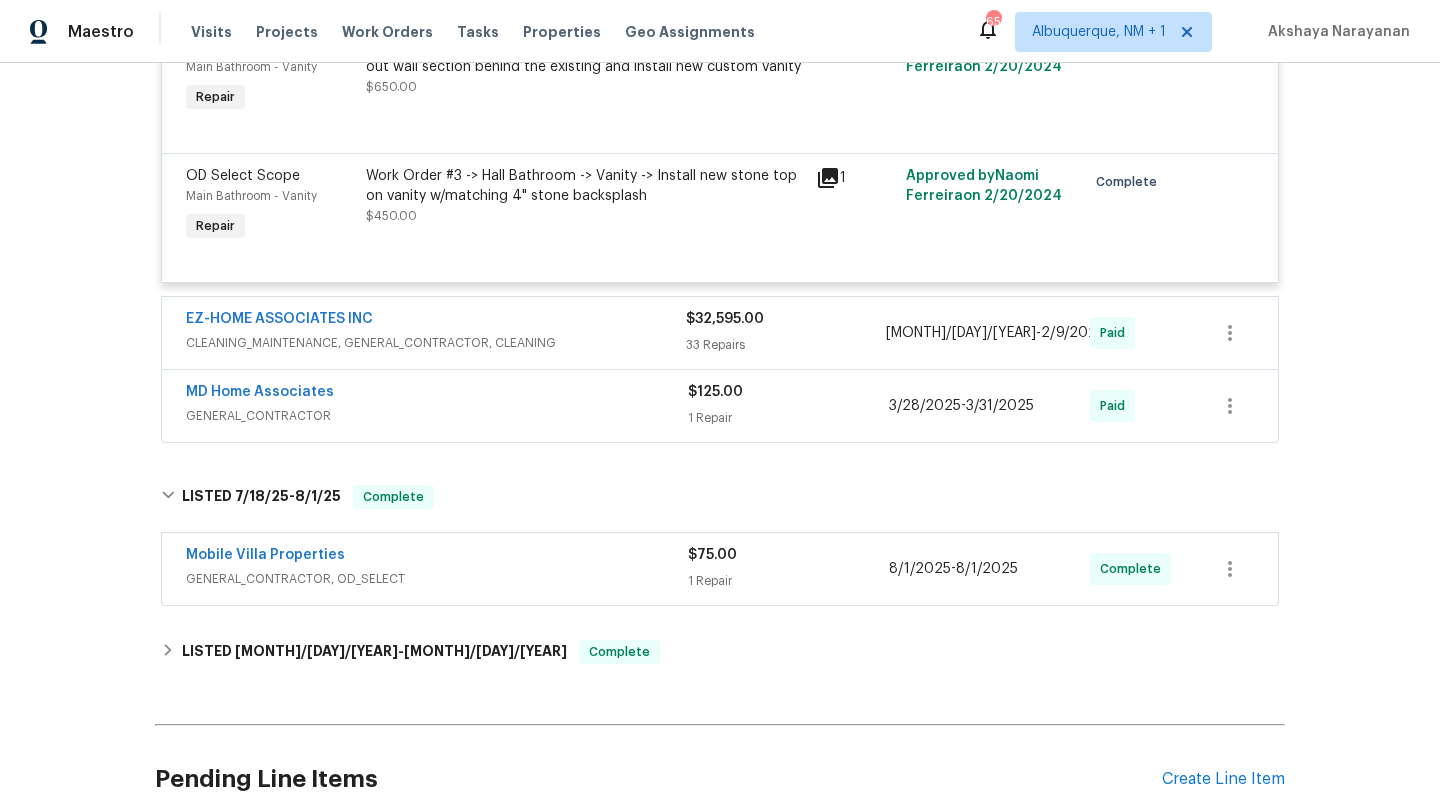 click on "GENERAL_CONTRACTOR, OD_SELECT" at bounding box center (437, 579) 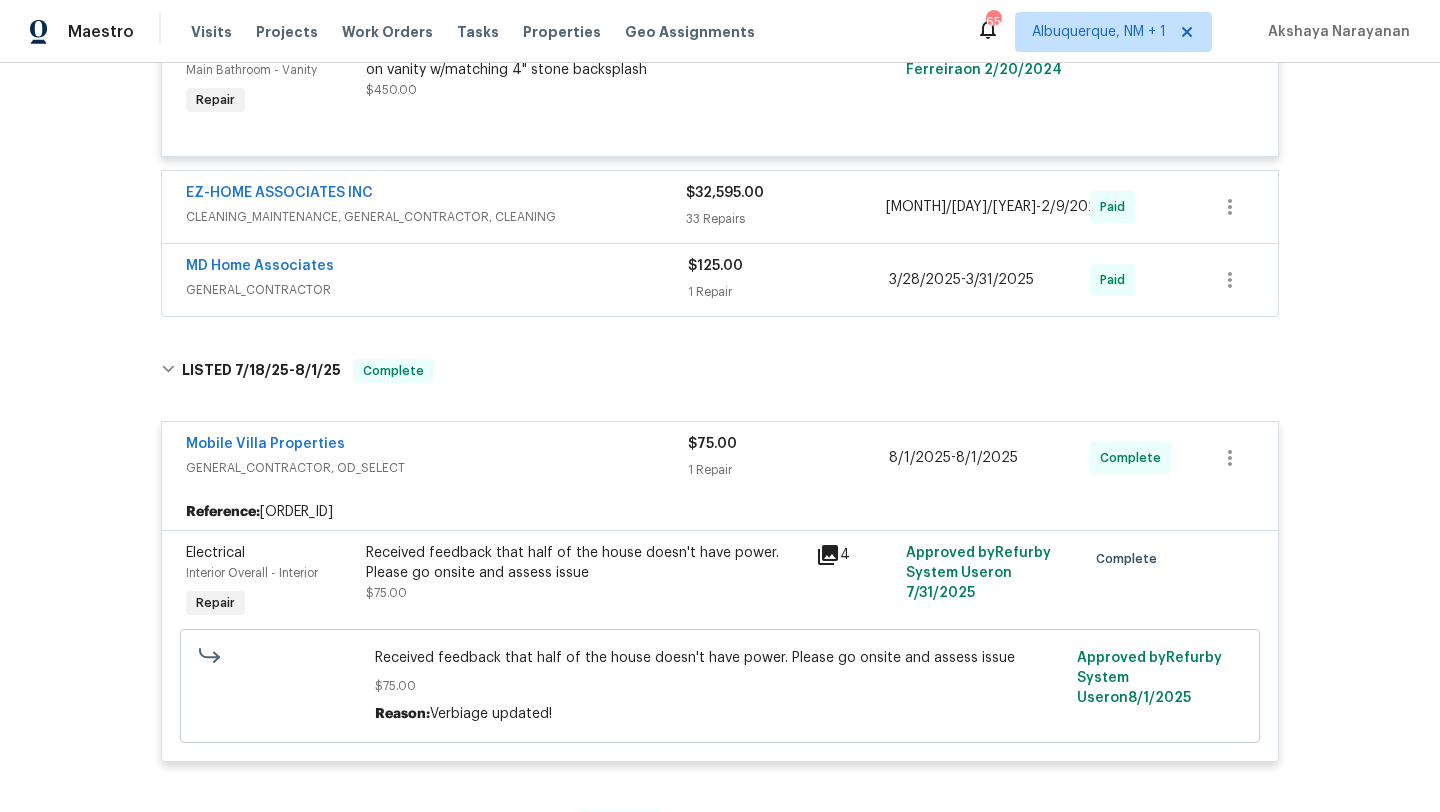 scroll, scrollTop: 12895, scrollLeft: 0, axis: vertical 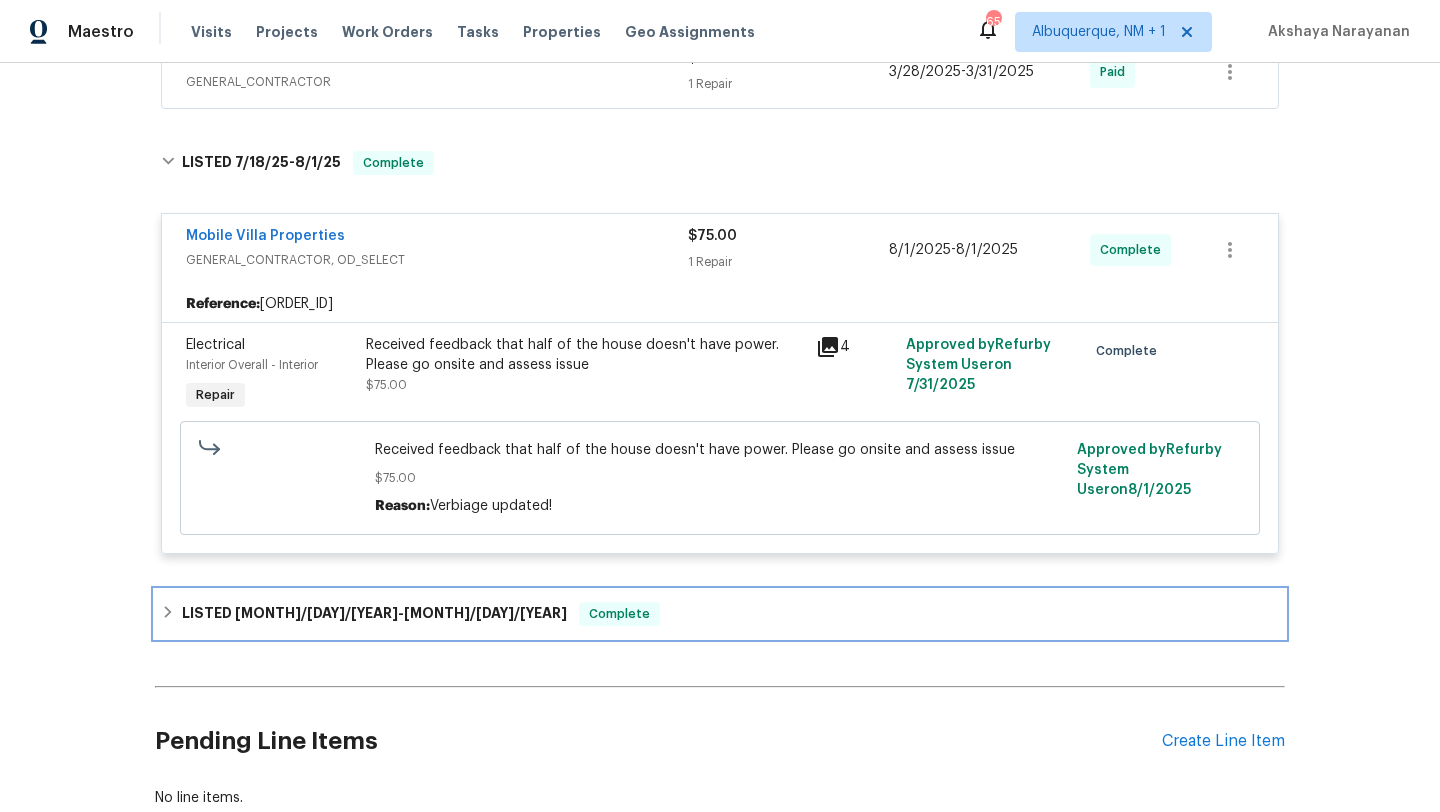 click on "LISTED   10/23/24  -  10/29/24 Complete" at bounding box center [720, 614] 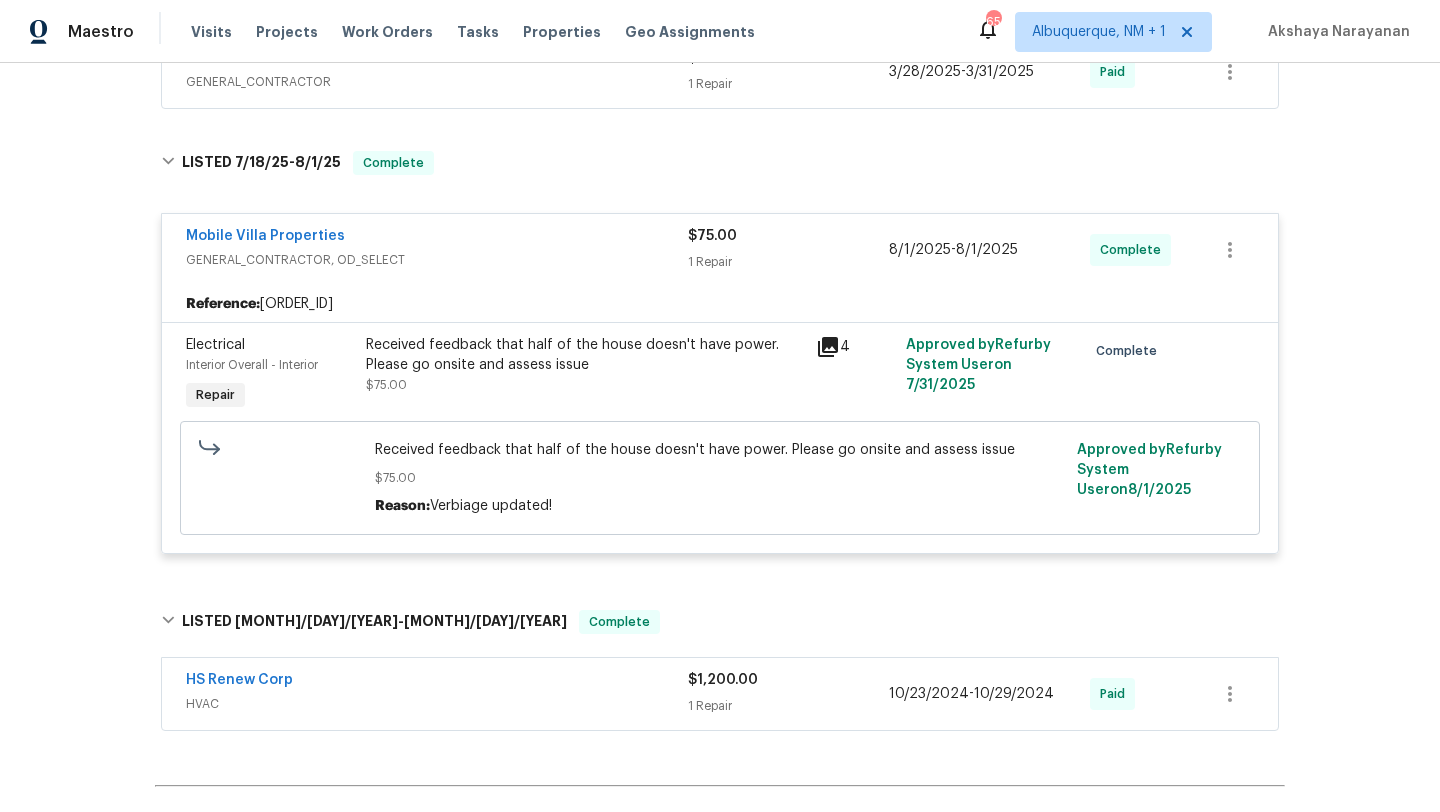 click on "HVAC" at bounding box center (437, 704) 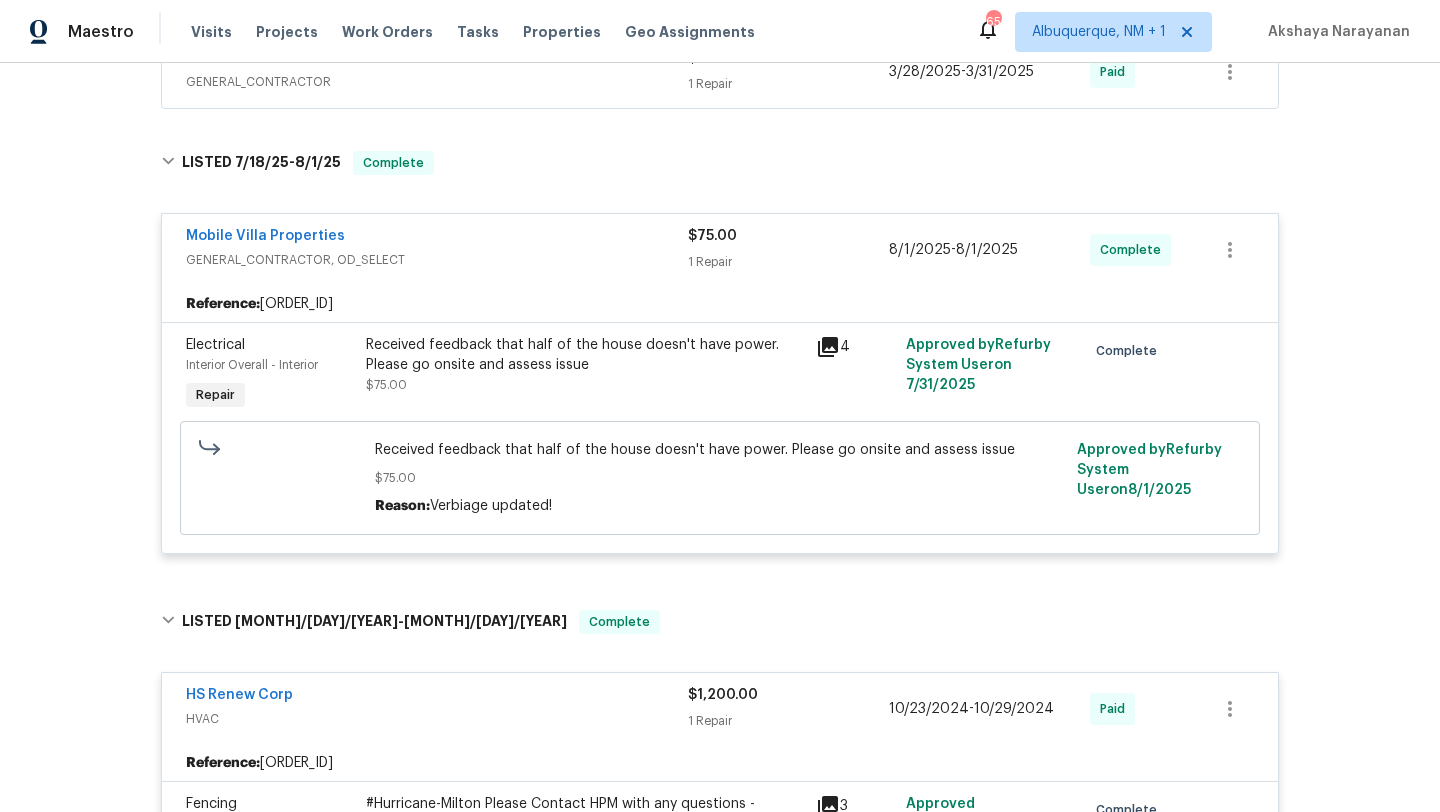 scroll, scrollTop: 12452, scrollLeft: 0, axis: vertical 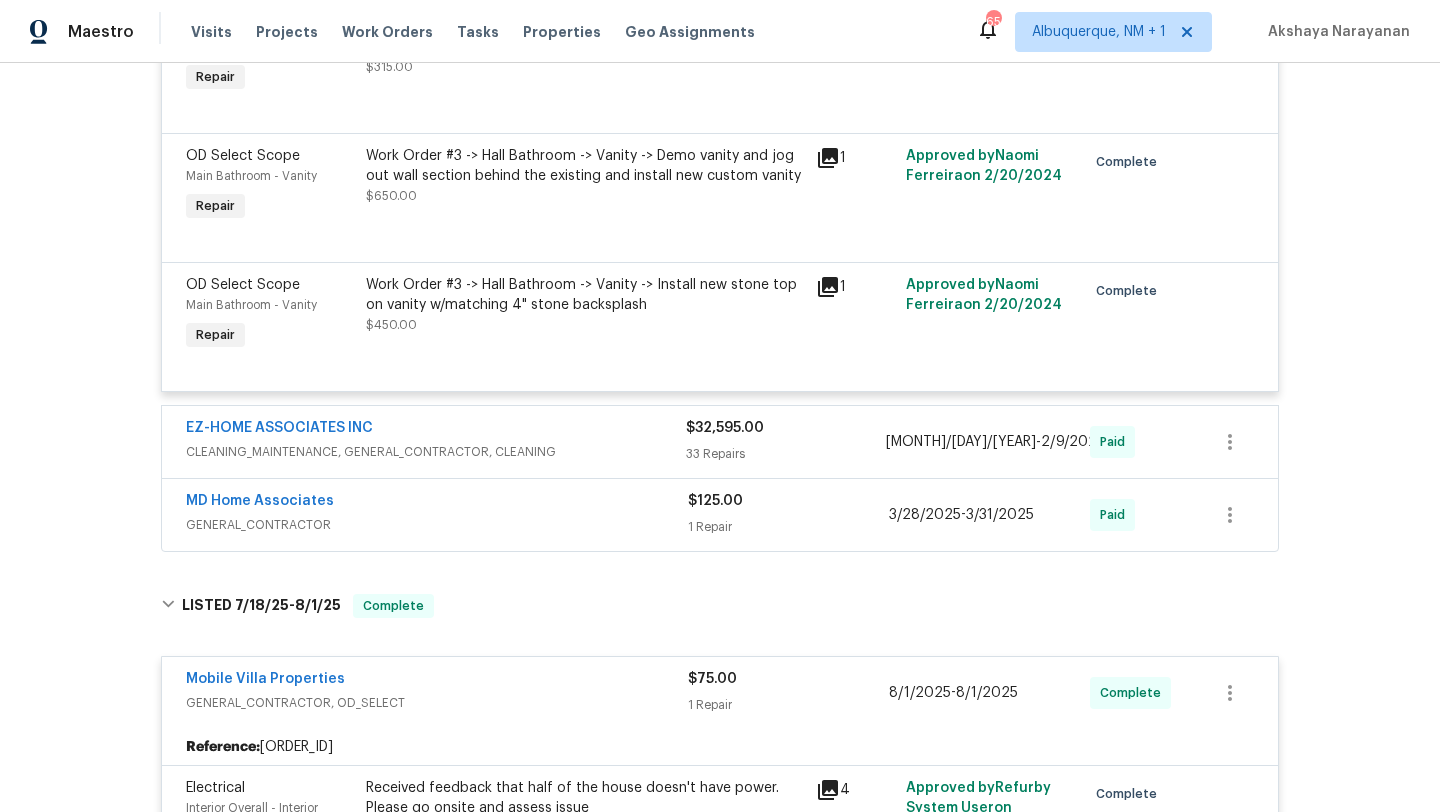 click on "MD Home Associates GENERAL_CONTRACTOR $125.00 1 Repair 3/28/2025  -  3/31/2025 Paid" at bounding box center [720, 515] 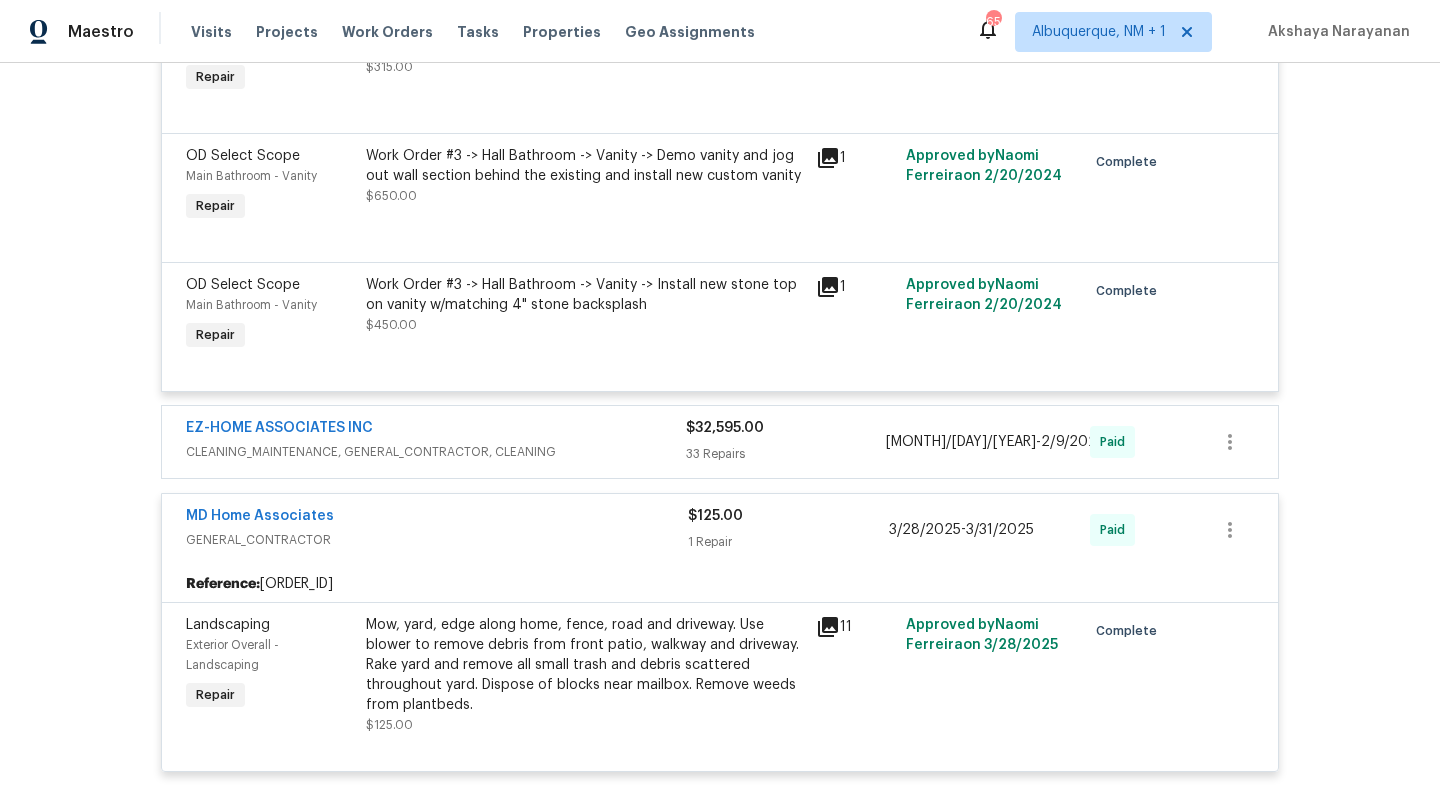 click on "CLEANING_MAINTENANCE, GENERAL_CONTRACTOR, CLEANING" at bounding box center (436, 452) 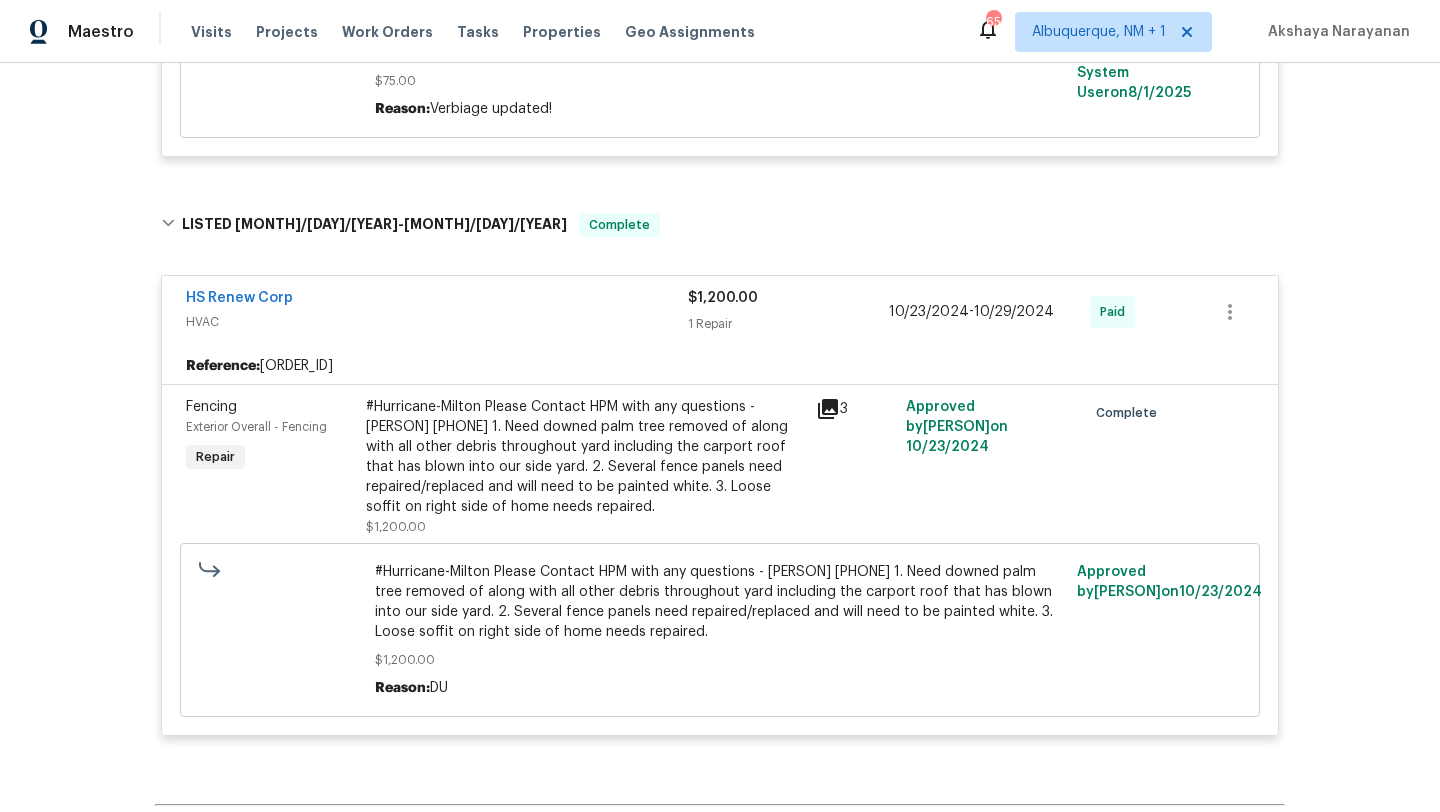 scroll, scrollTop: 8022, scrollLeft: 0, axis: vertical 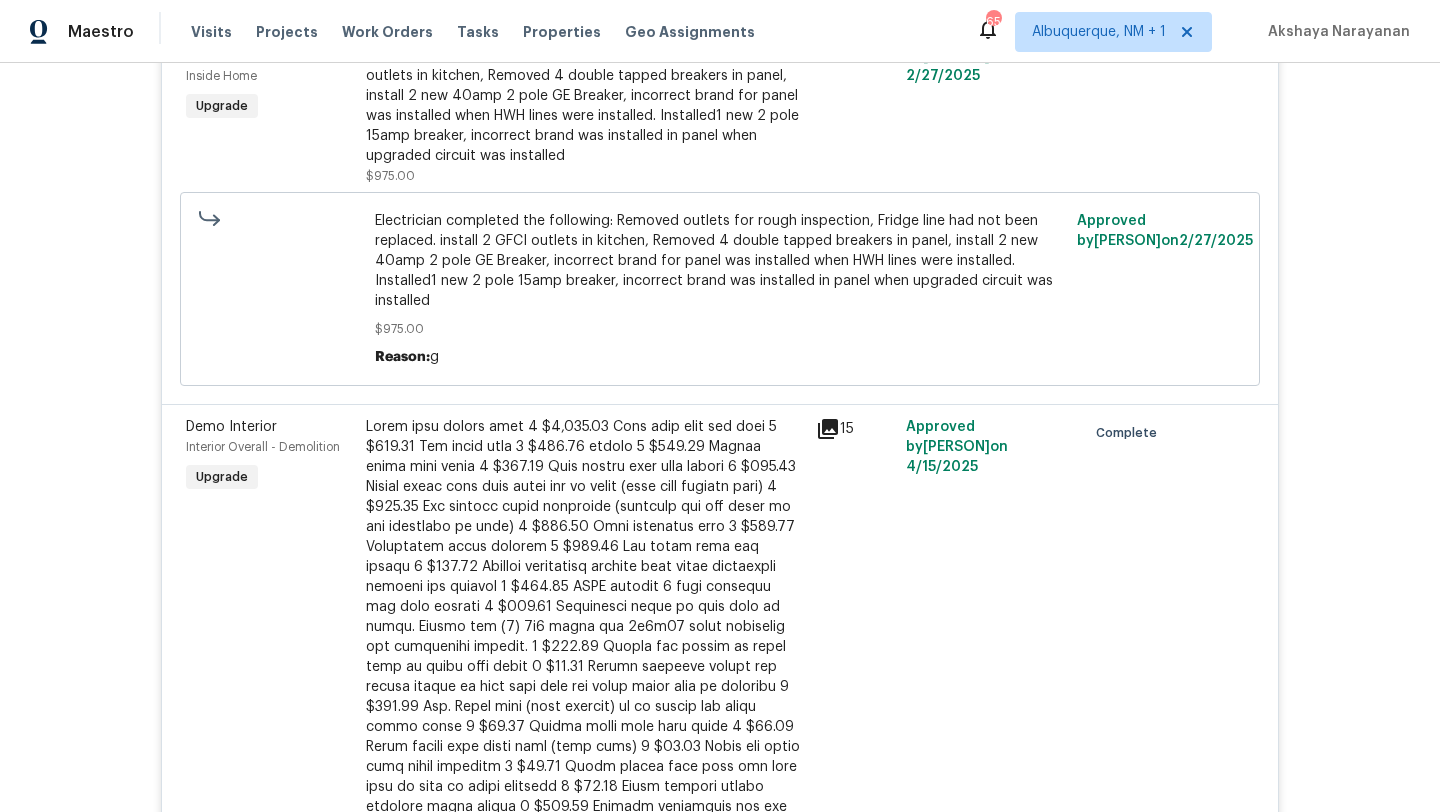 click 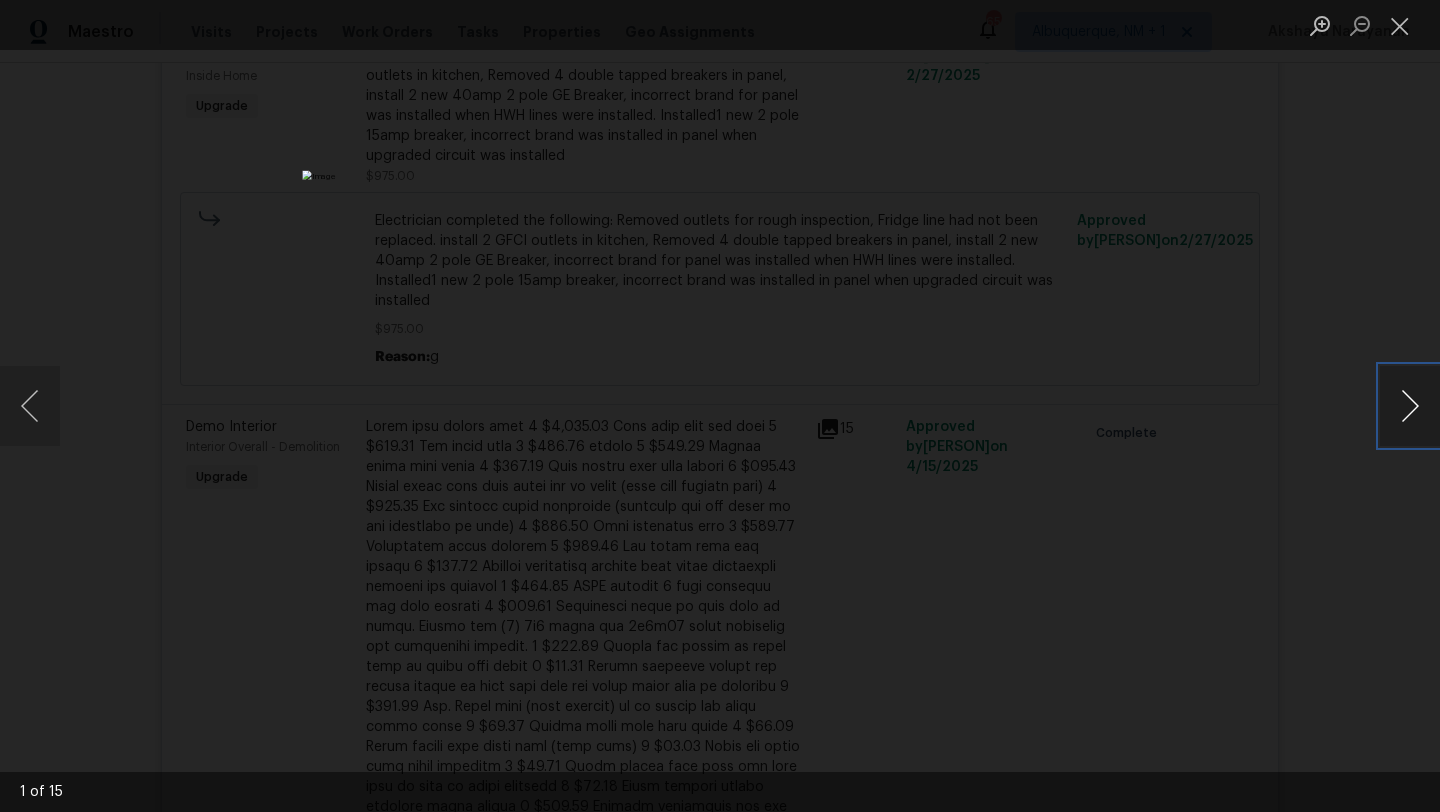 click at bounding box center [1410, 406] 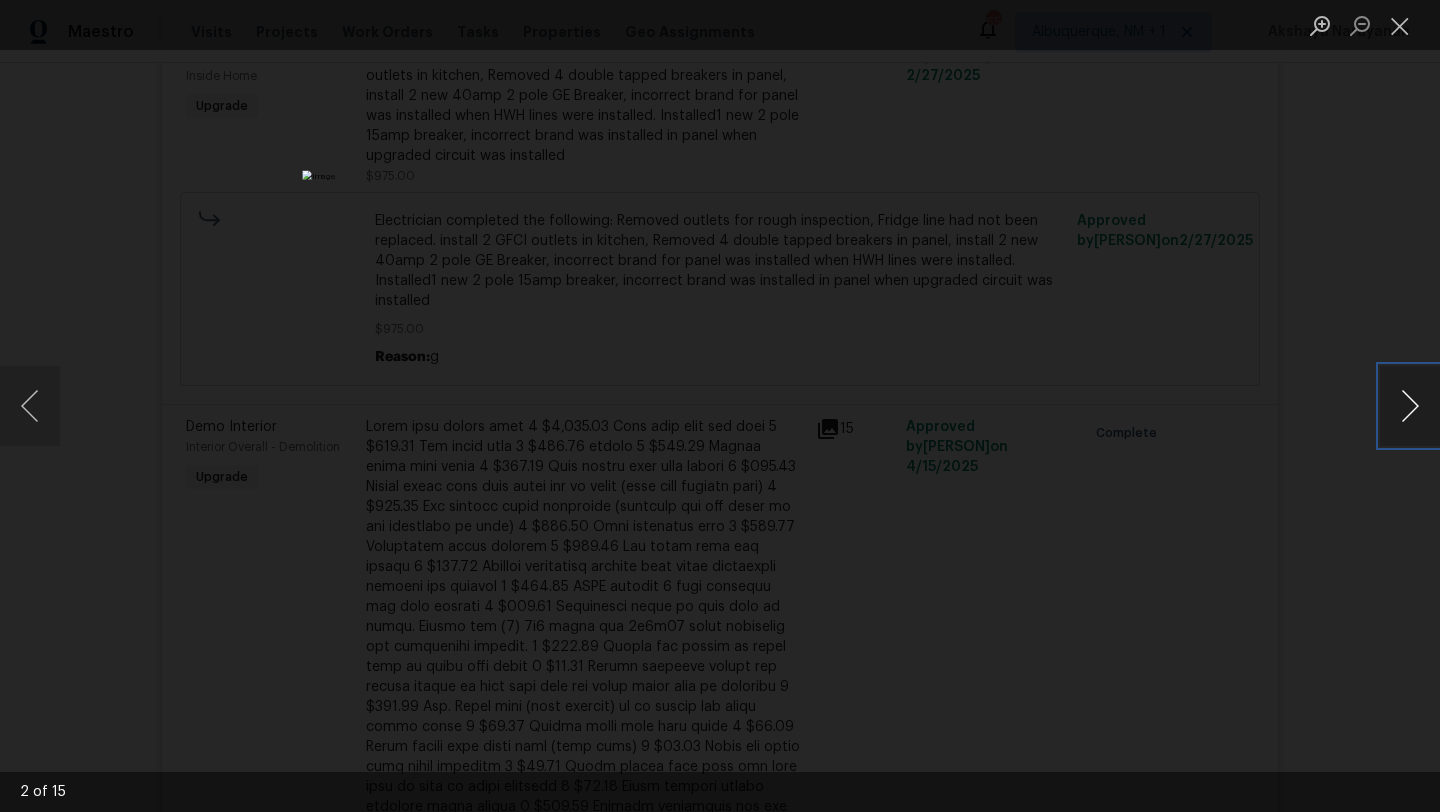 click at bounding box center [1410, 406] 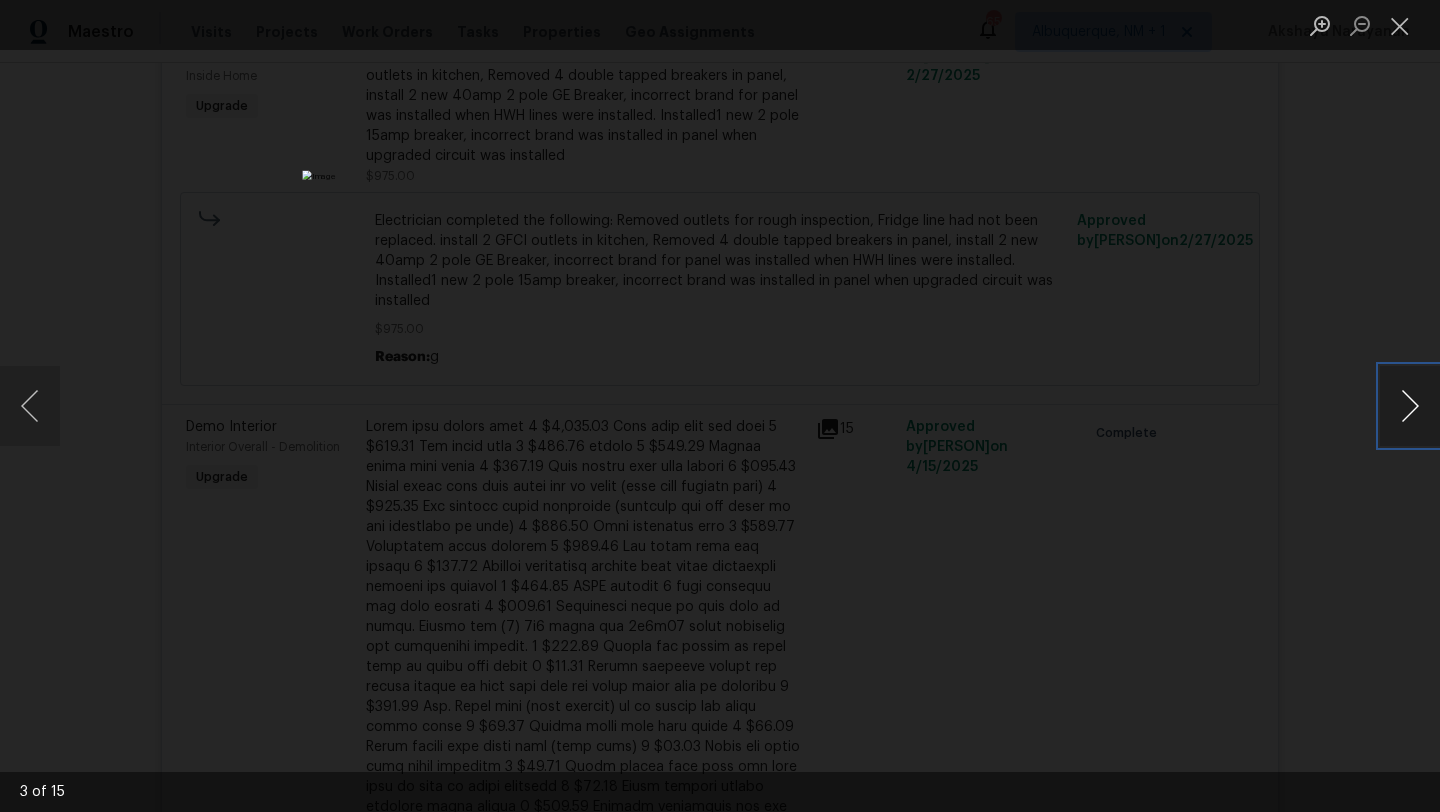 click at bounding box center [1410, 406] 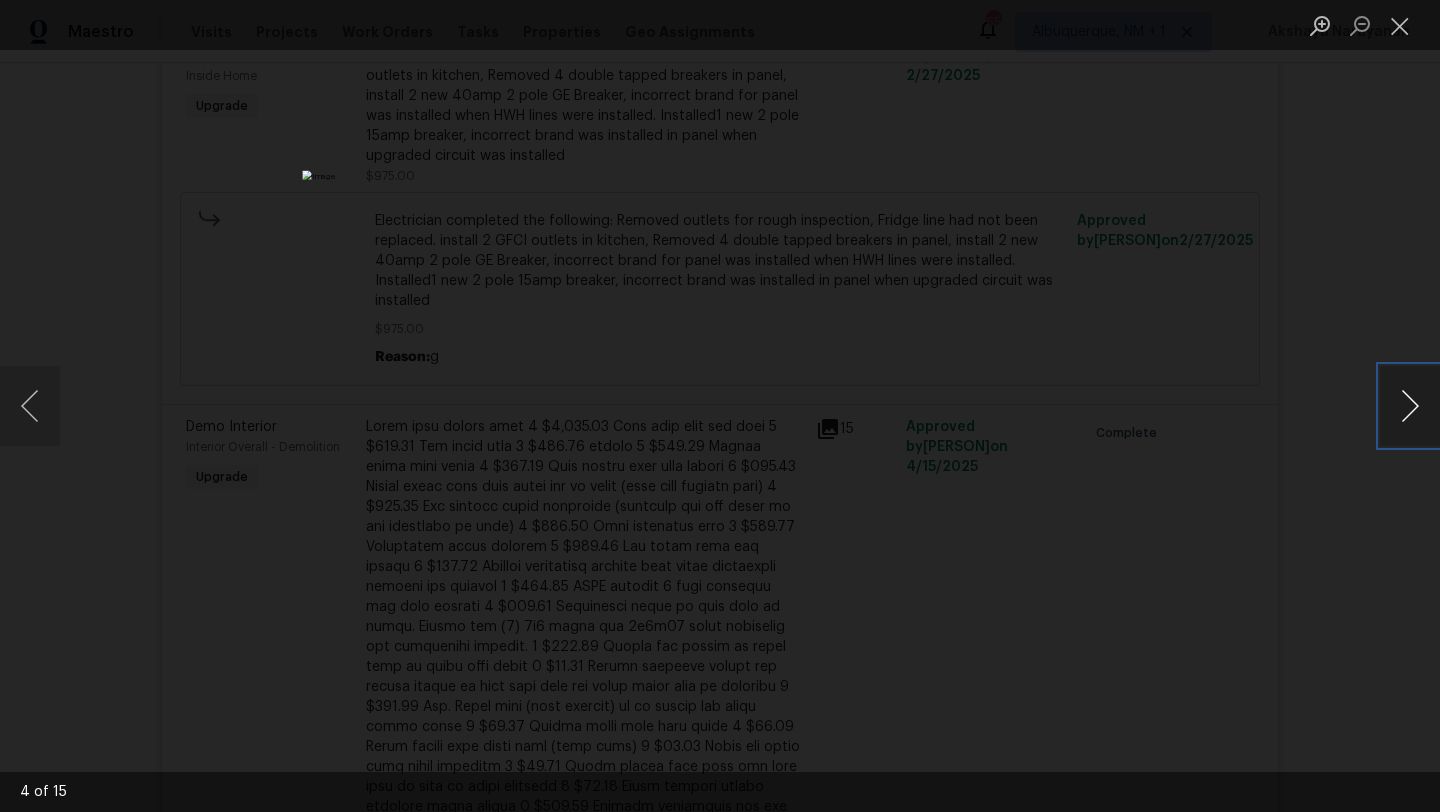 click at bounding box center [1410, 406] 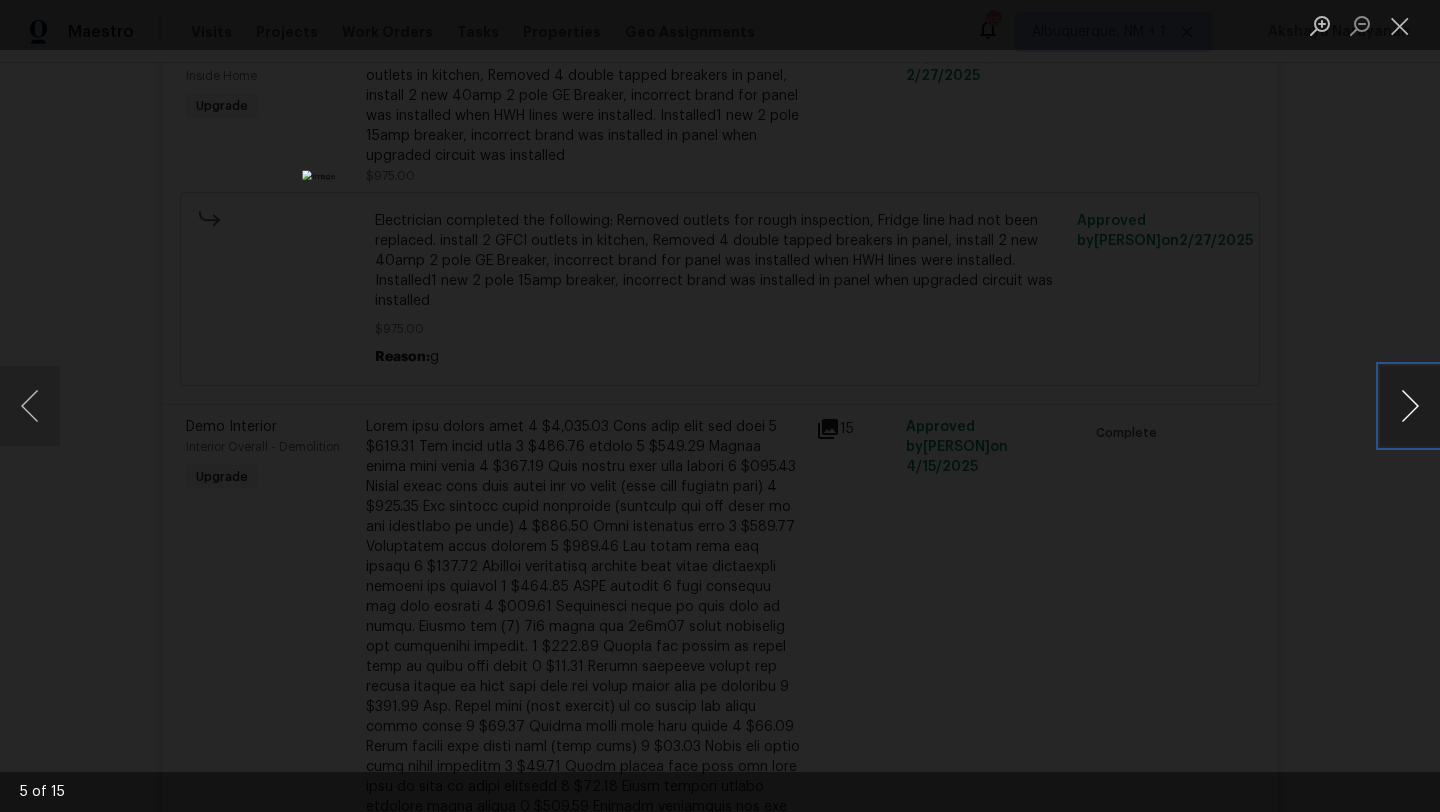 click at bounding box center (1410, 406) 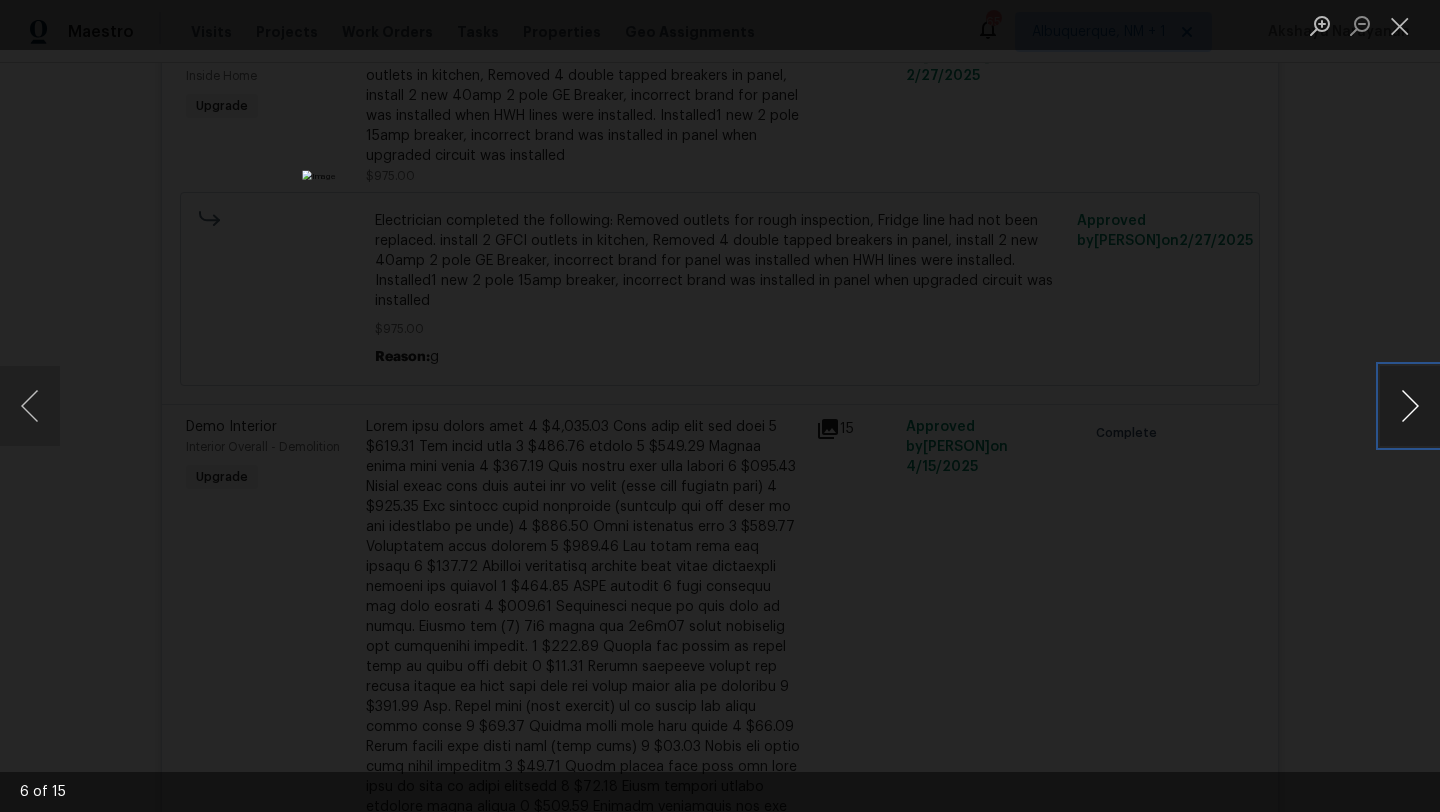 click at bounding box center (1410, 406) 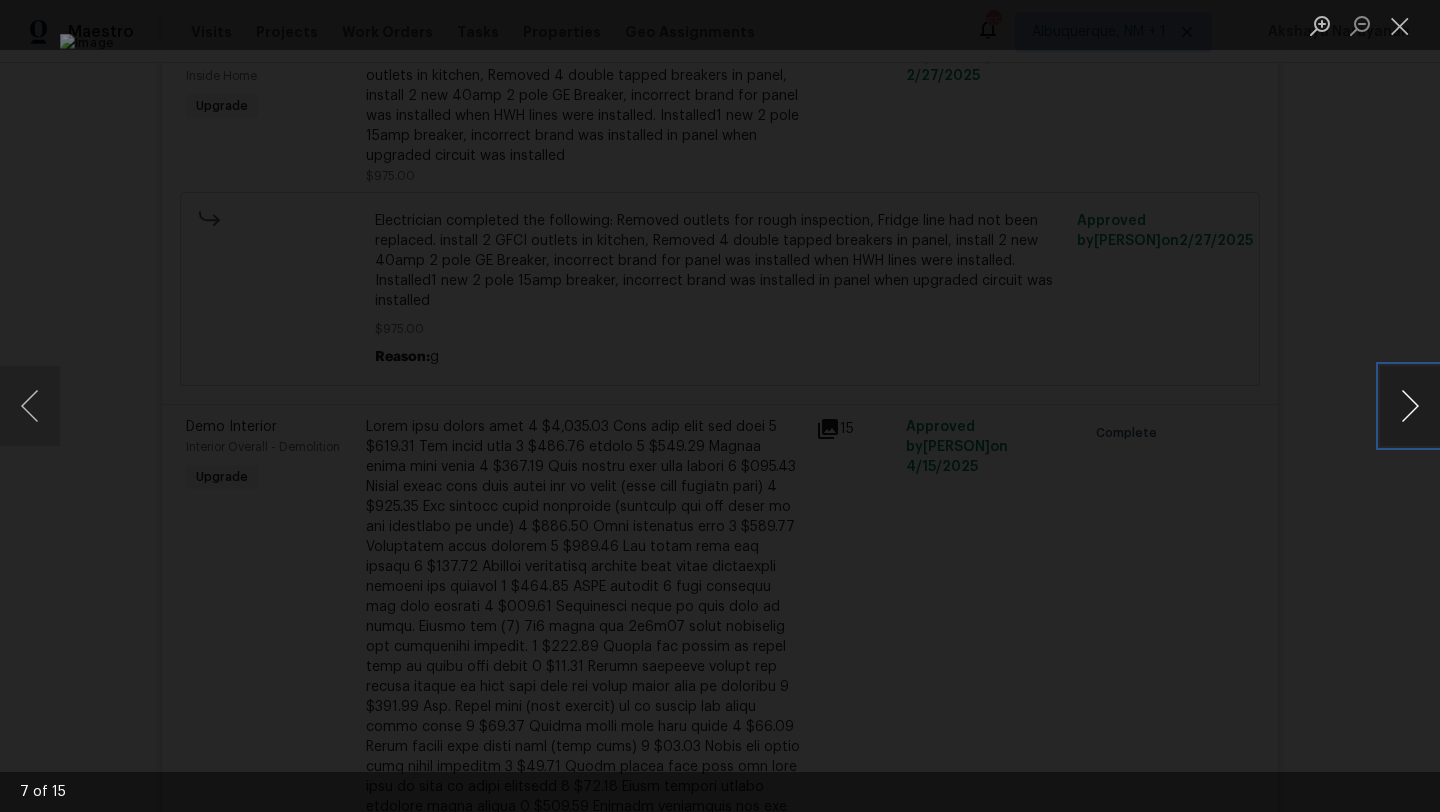 click at bounding box center (1410, 406) 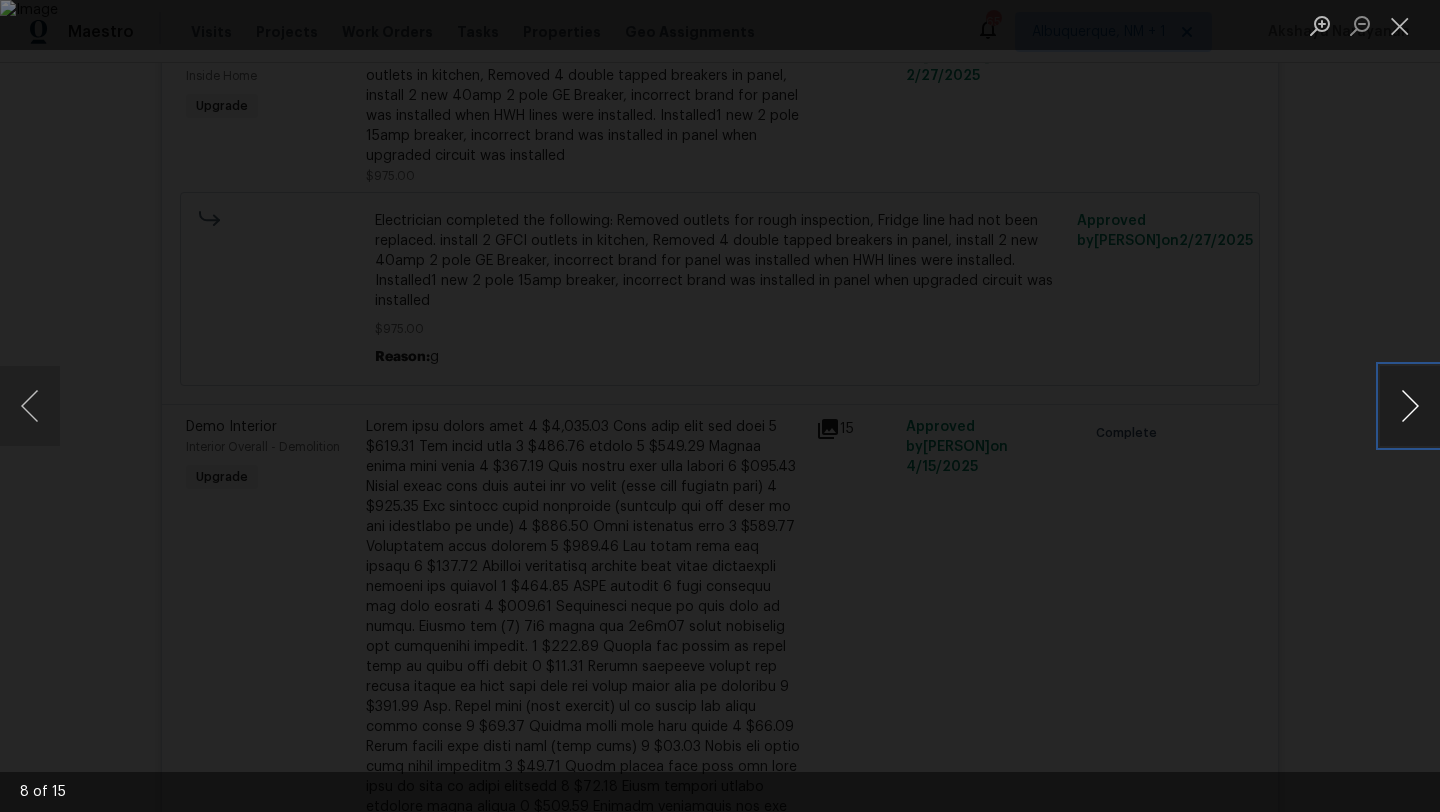 click at bounding box center (1410, 406) 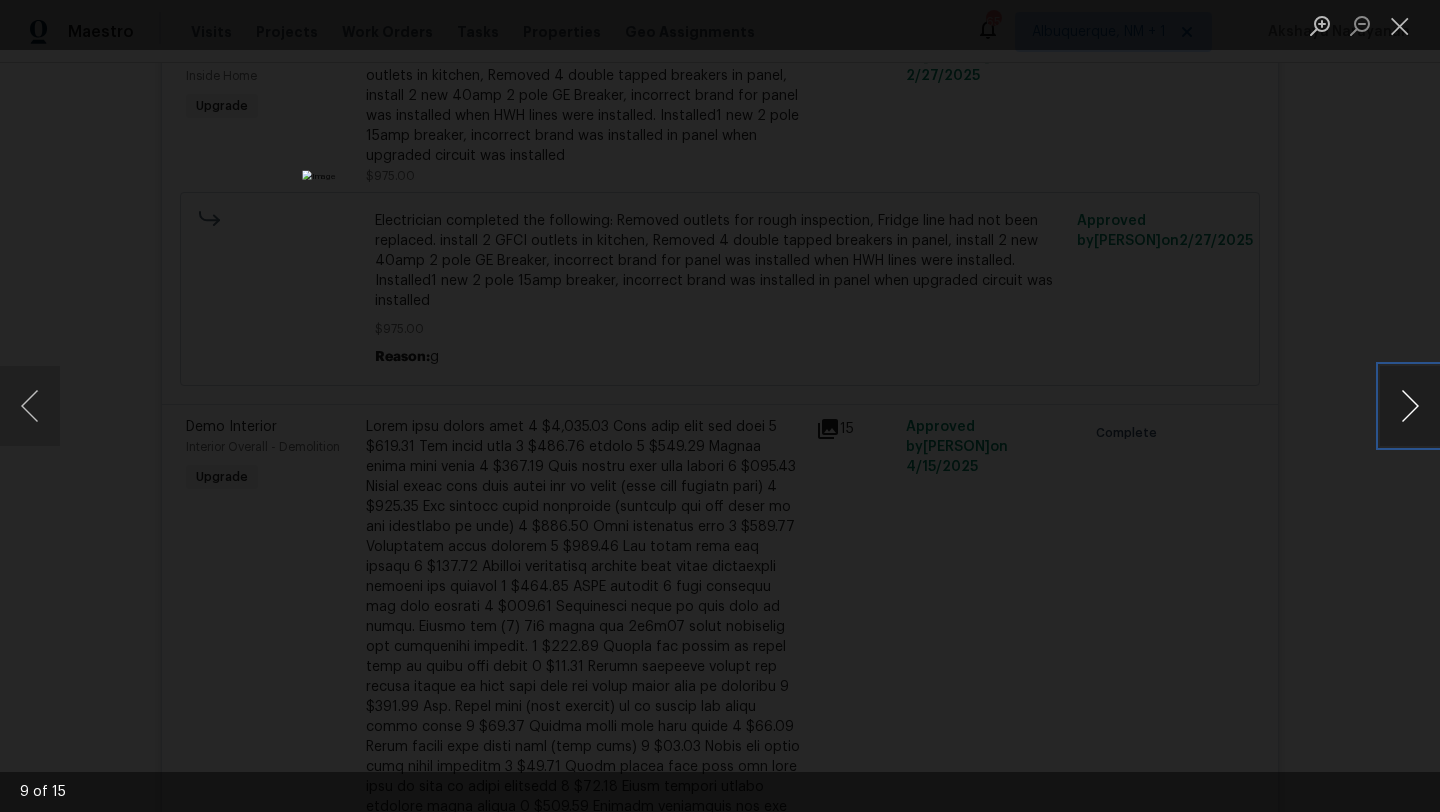 click at bounding box center [1410, 406] 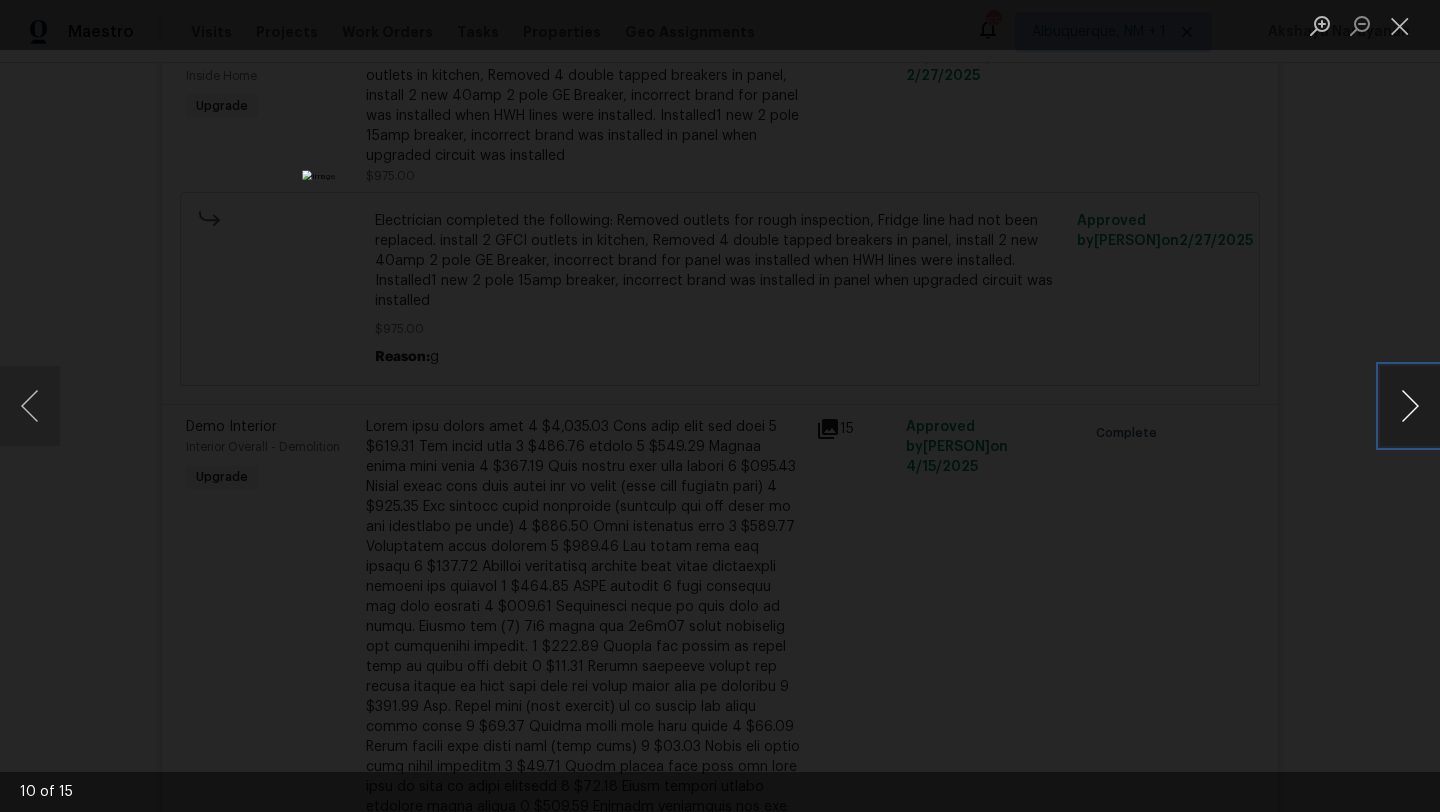 click at bounding box center [1410, 406] 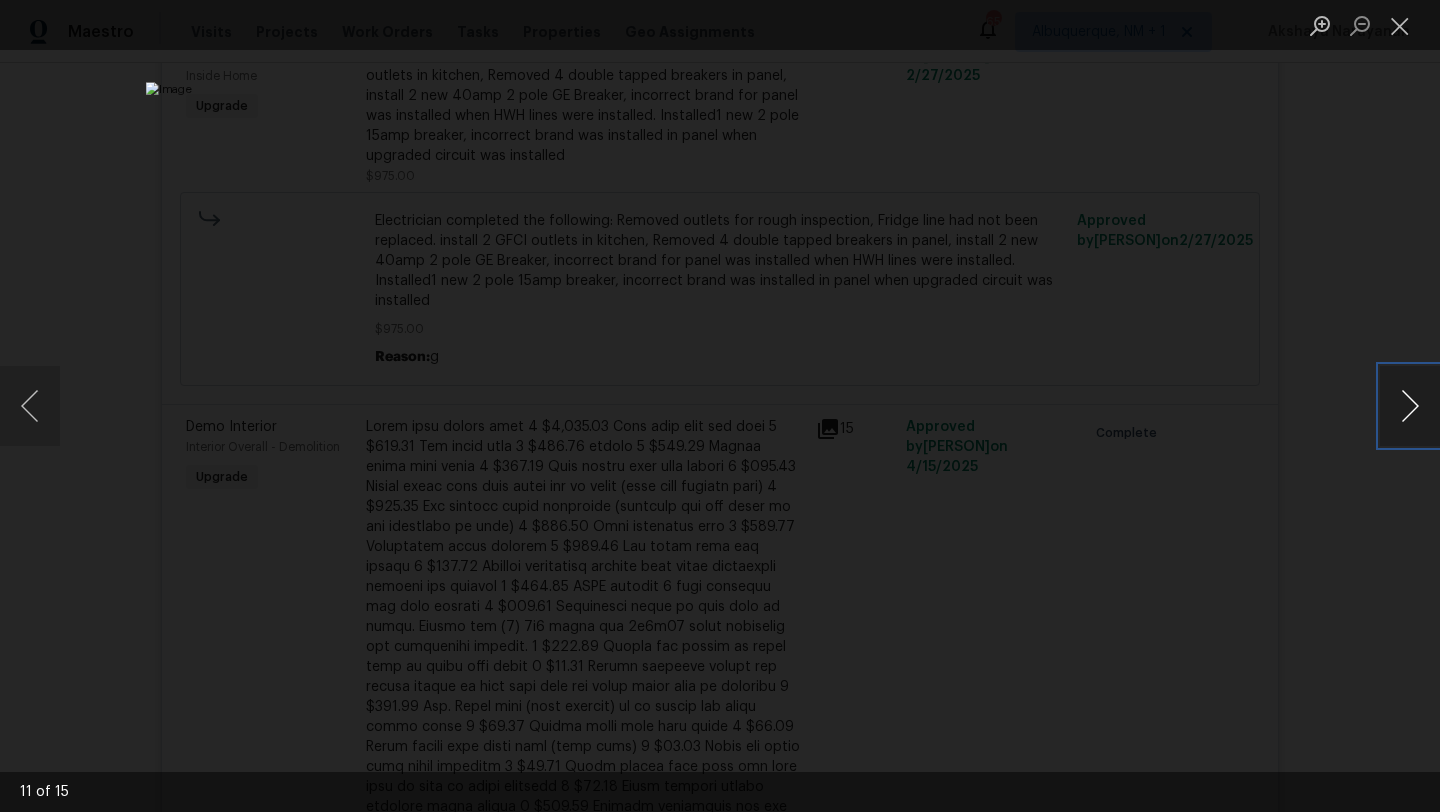 click at bounding box center (1410, 406) 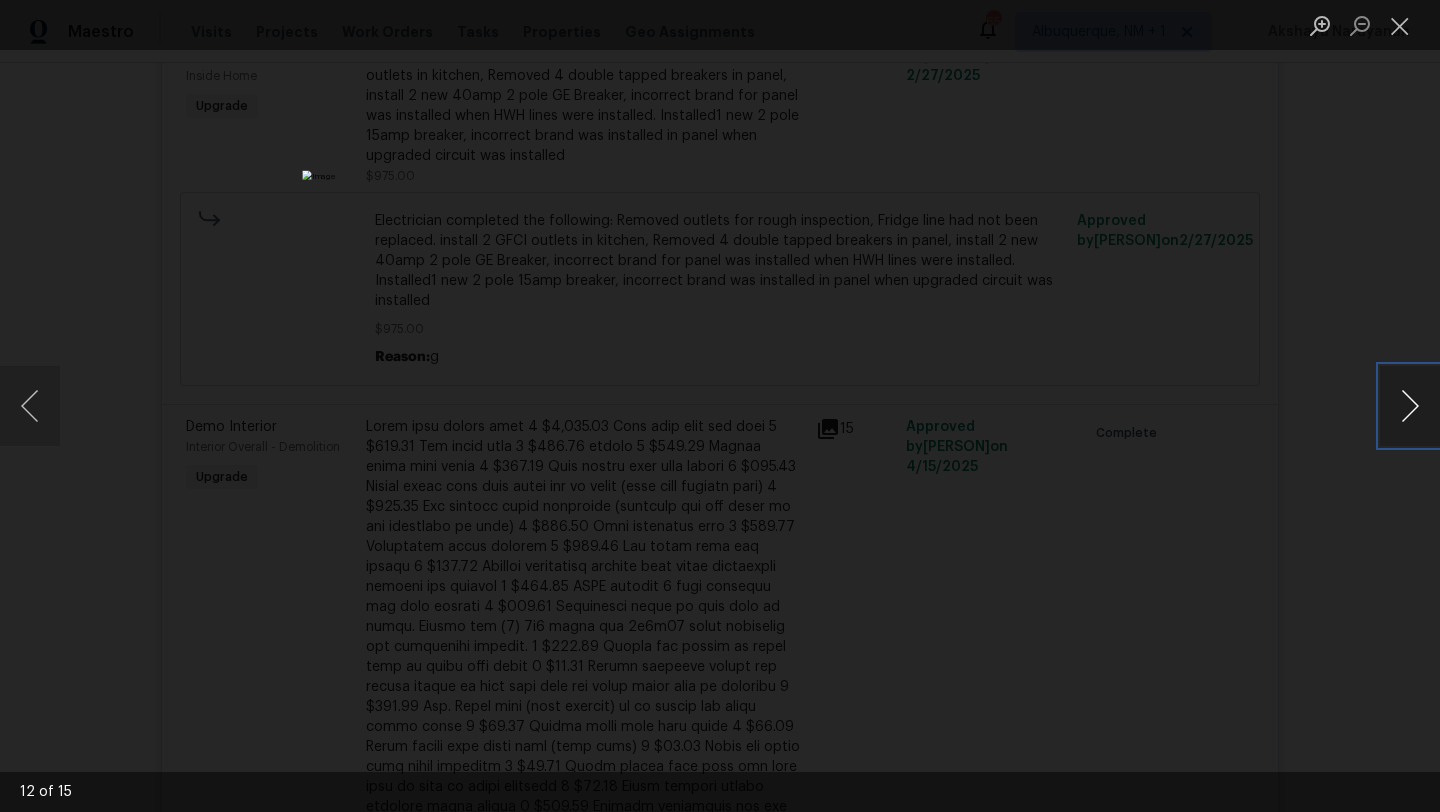 click at bounding box center (1410, 406) 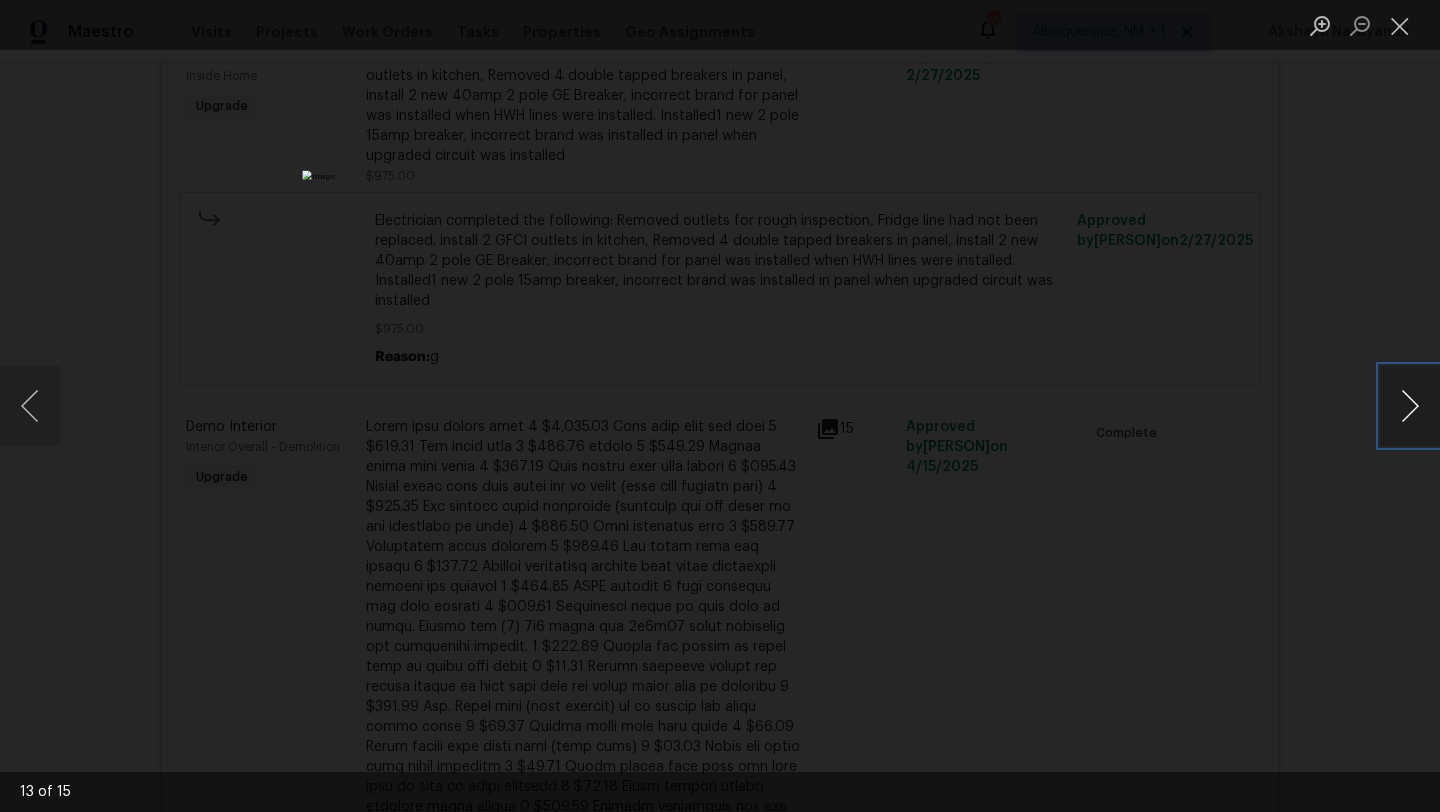 click at bounding box center (1410, 406) 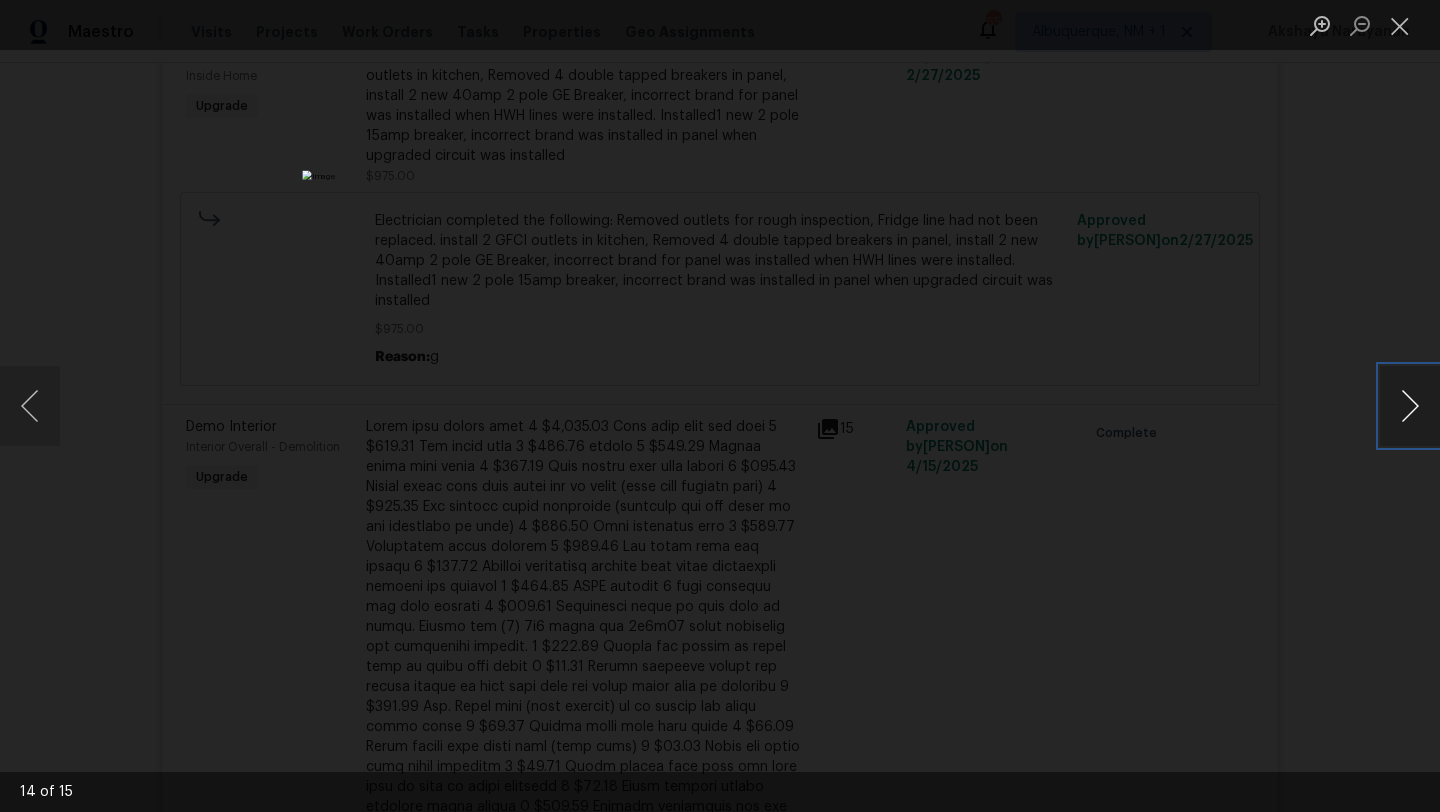 click at bounding box center (1410, 406) 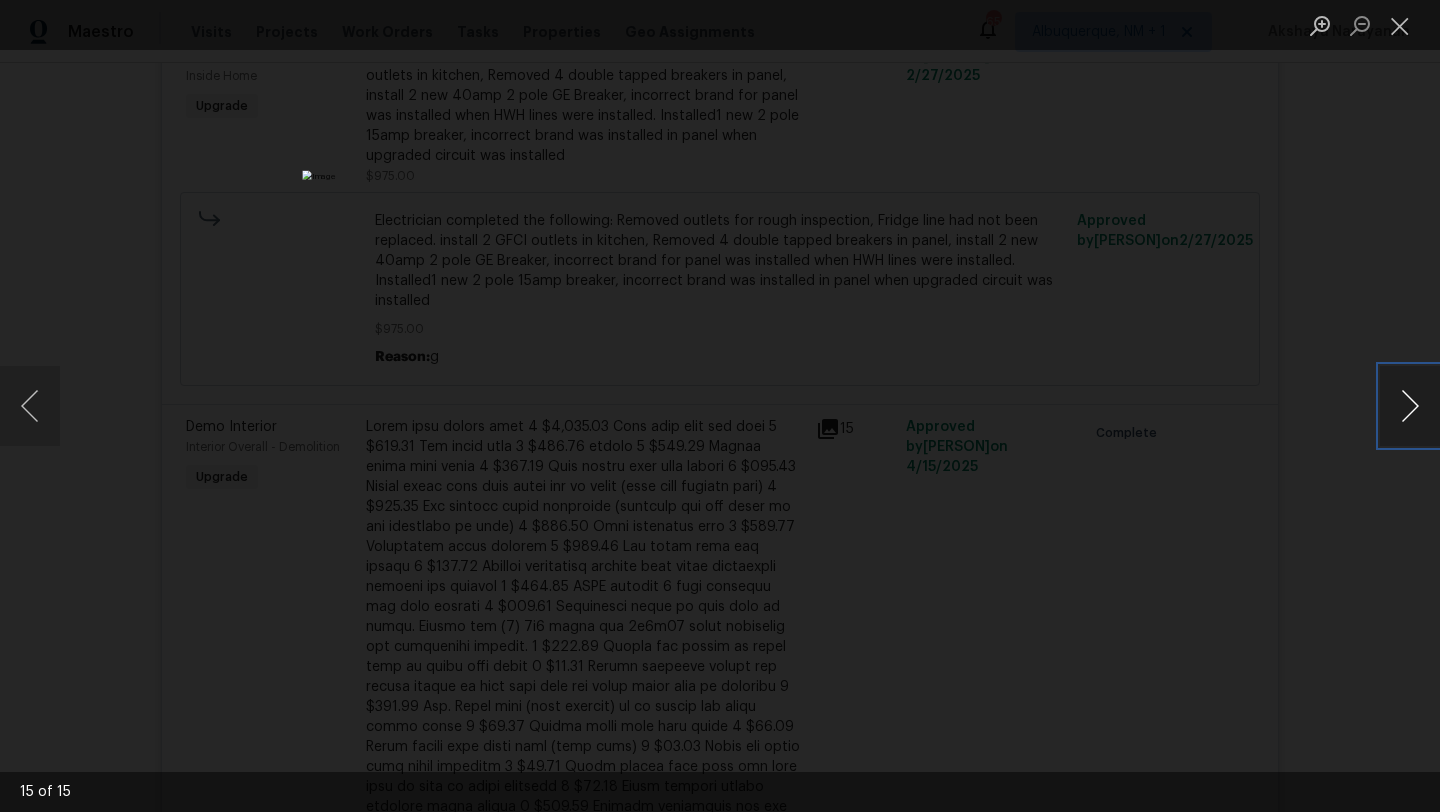 click at bounding box center [1410, 406] 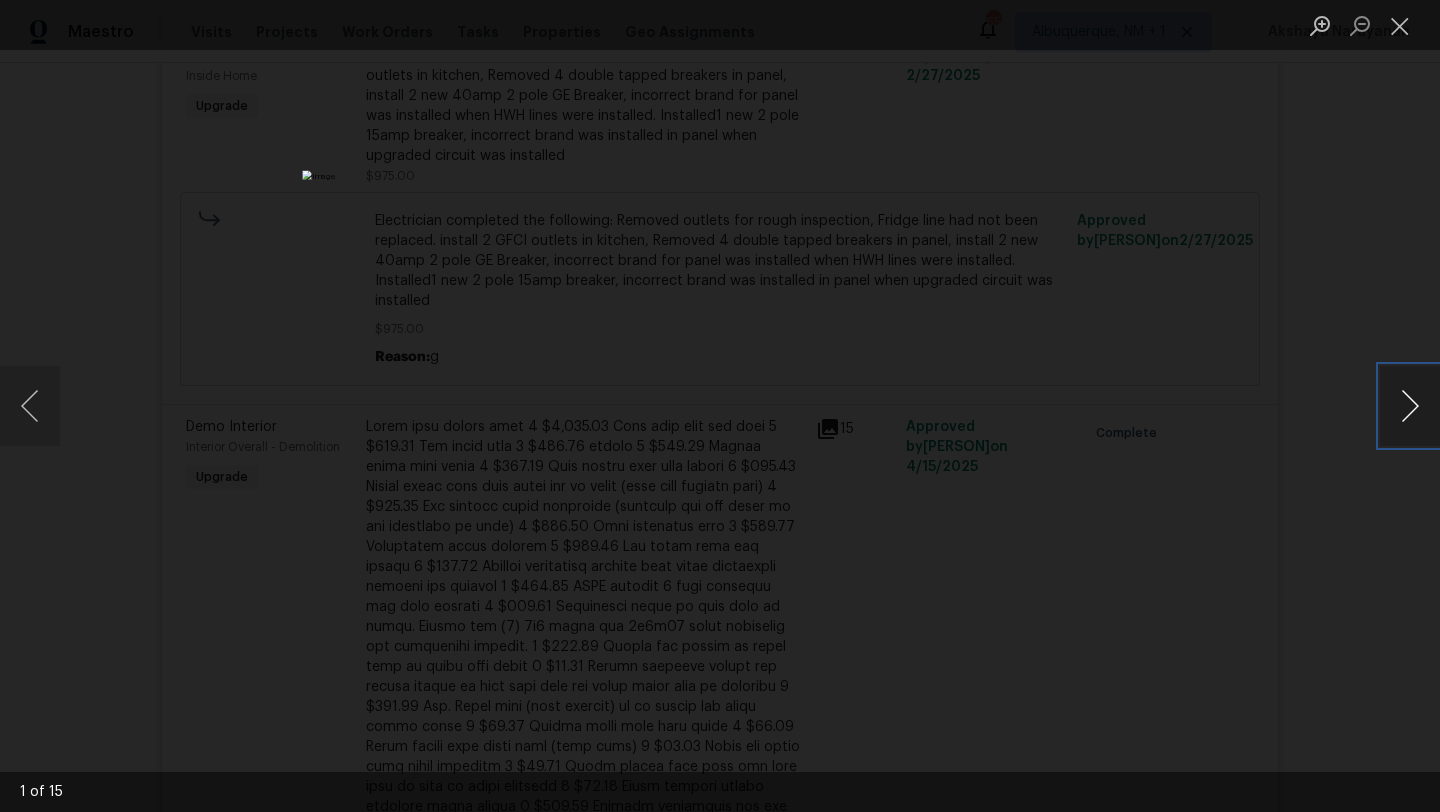 click at bounding box center (1410, 406) 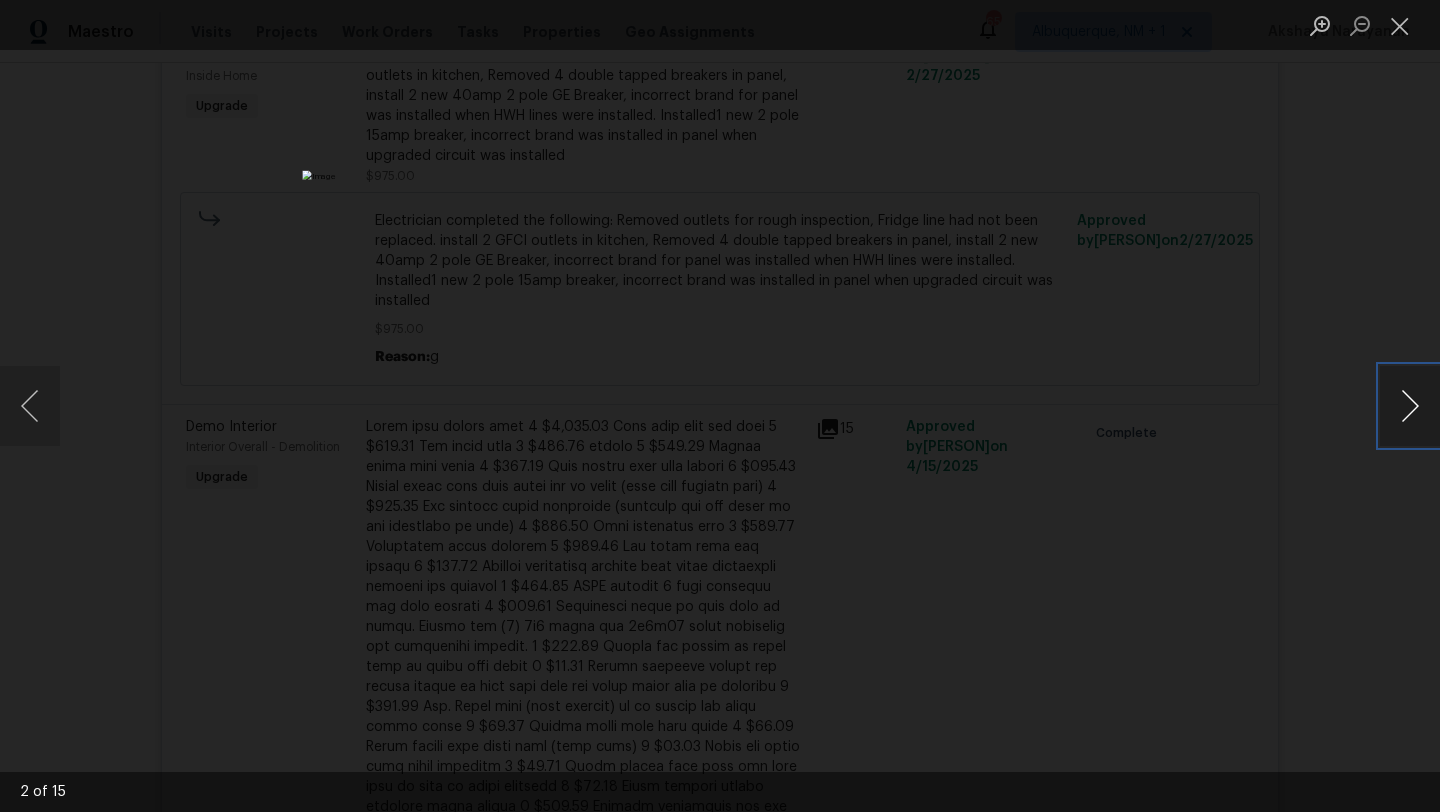 click at bounding box center (1410, 406) 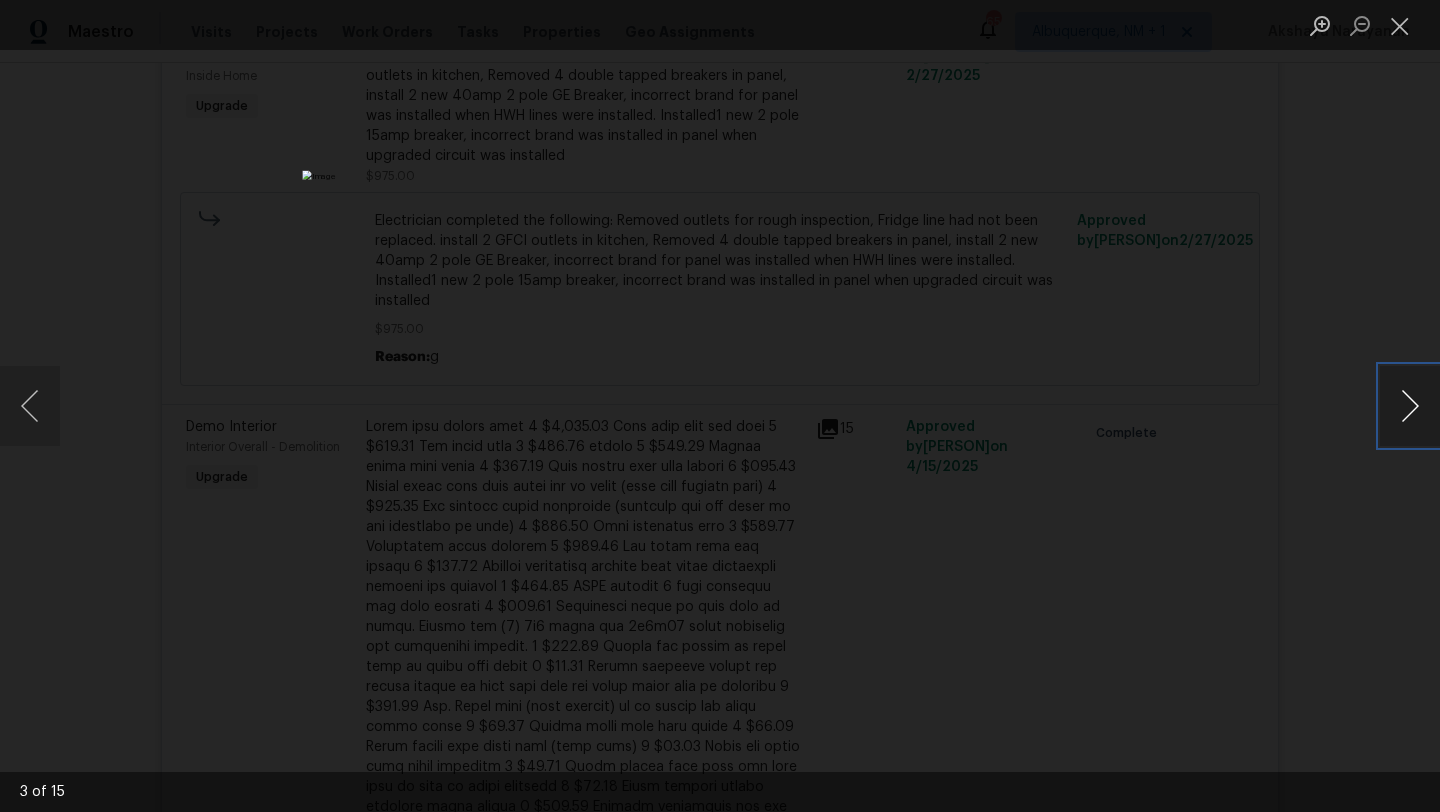 click at bounding box center [1410, 406] 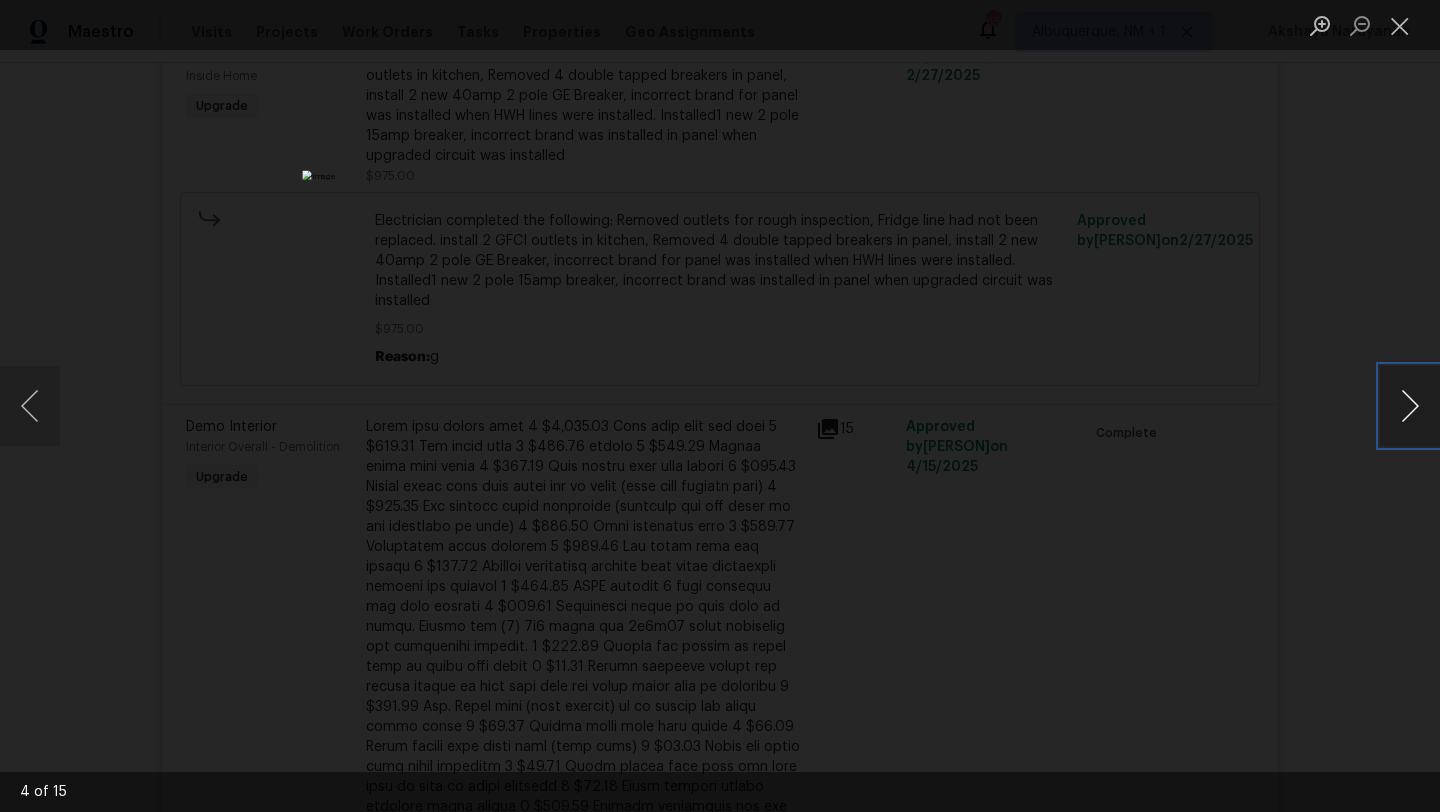 click at bounding box center (1410, 406) 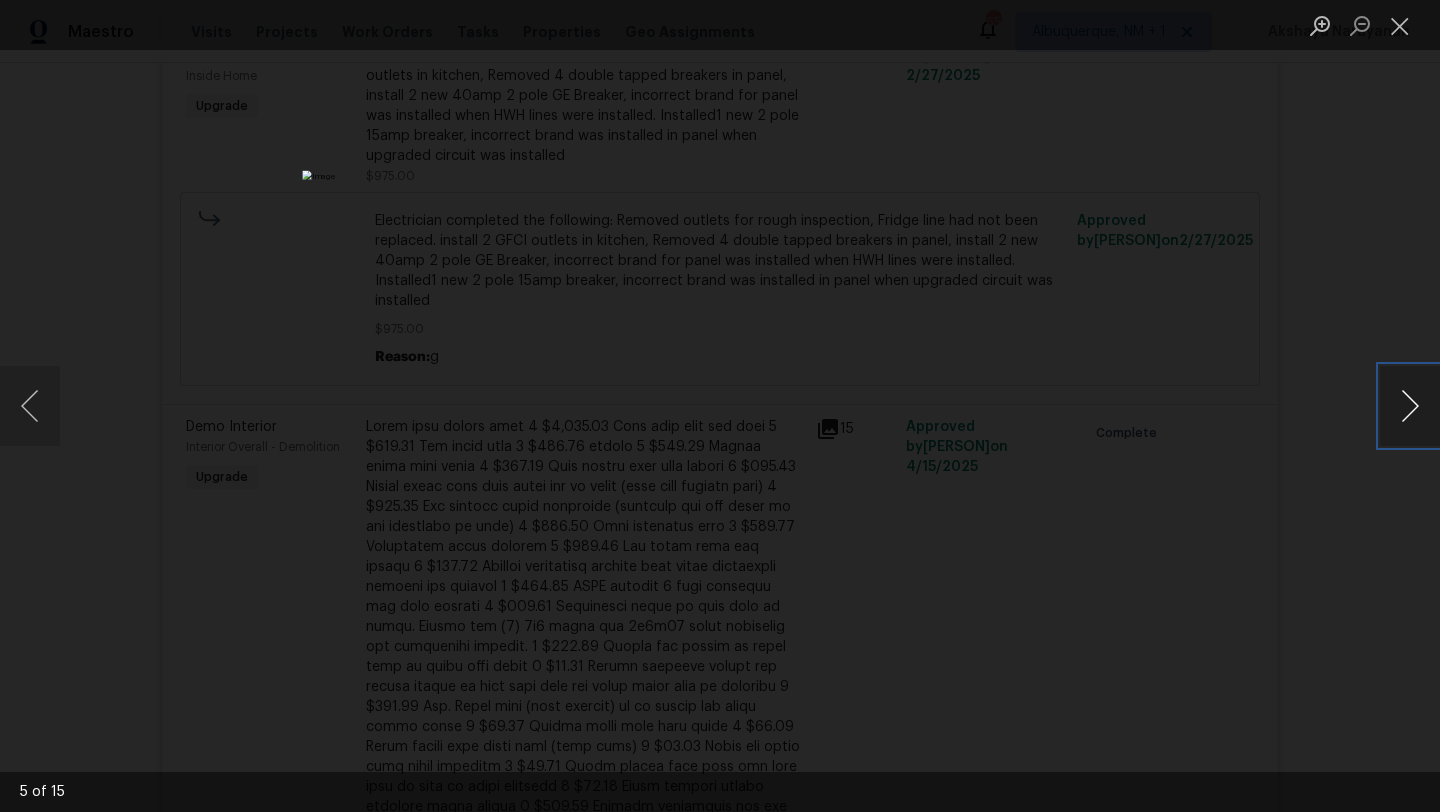 click at bounding box center (1410, 406) 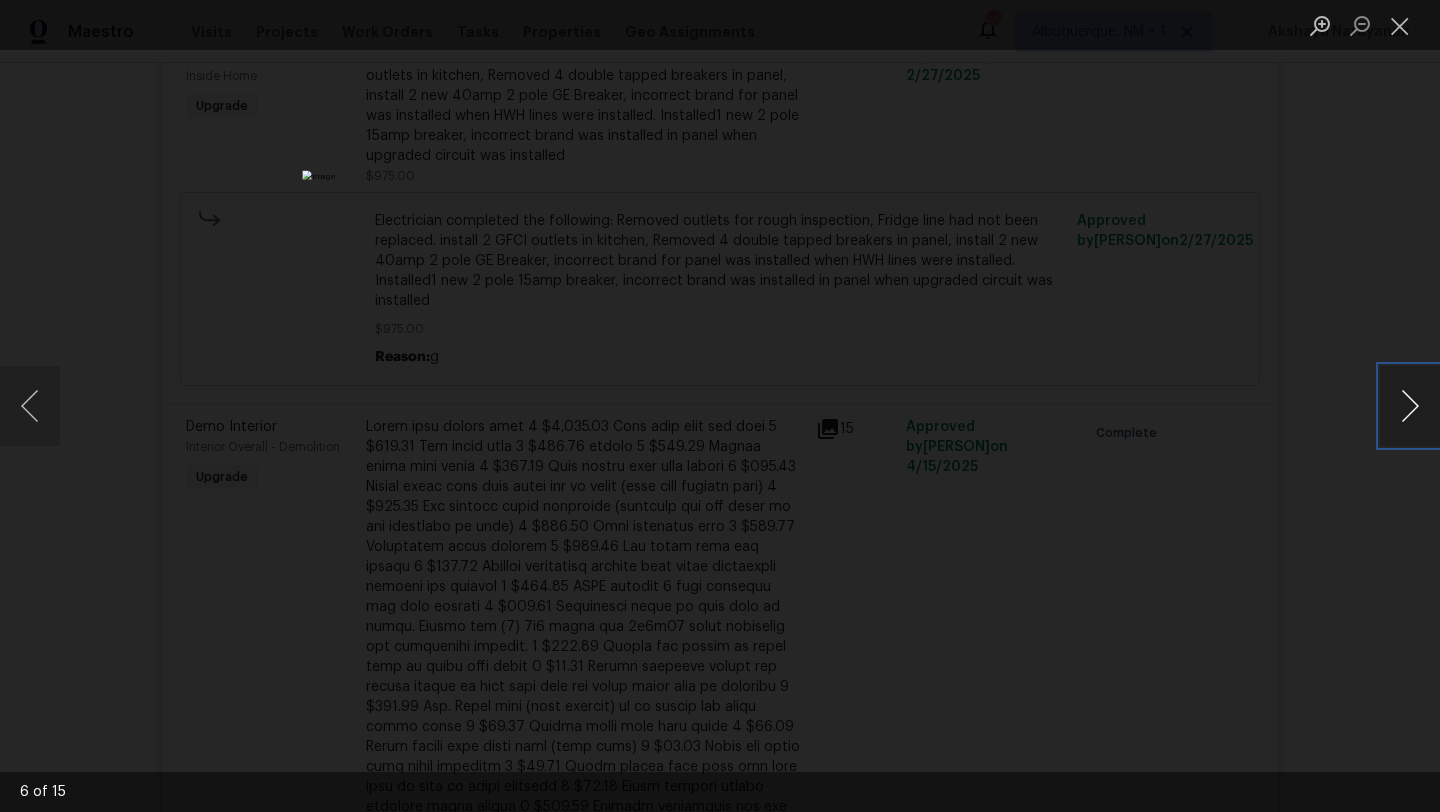 click at bounding box center (1410, 406) 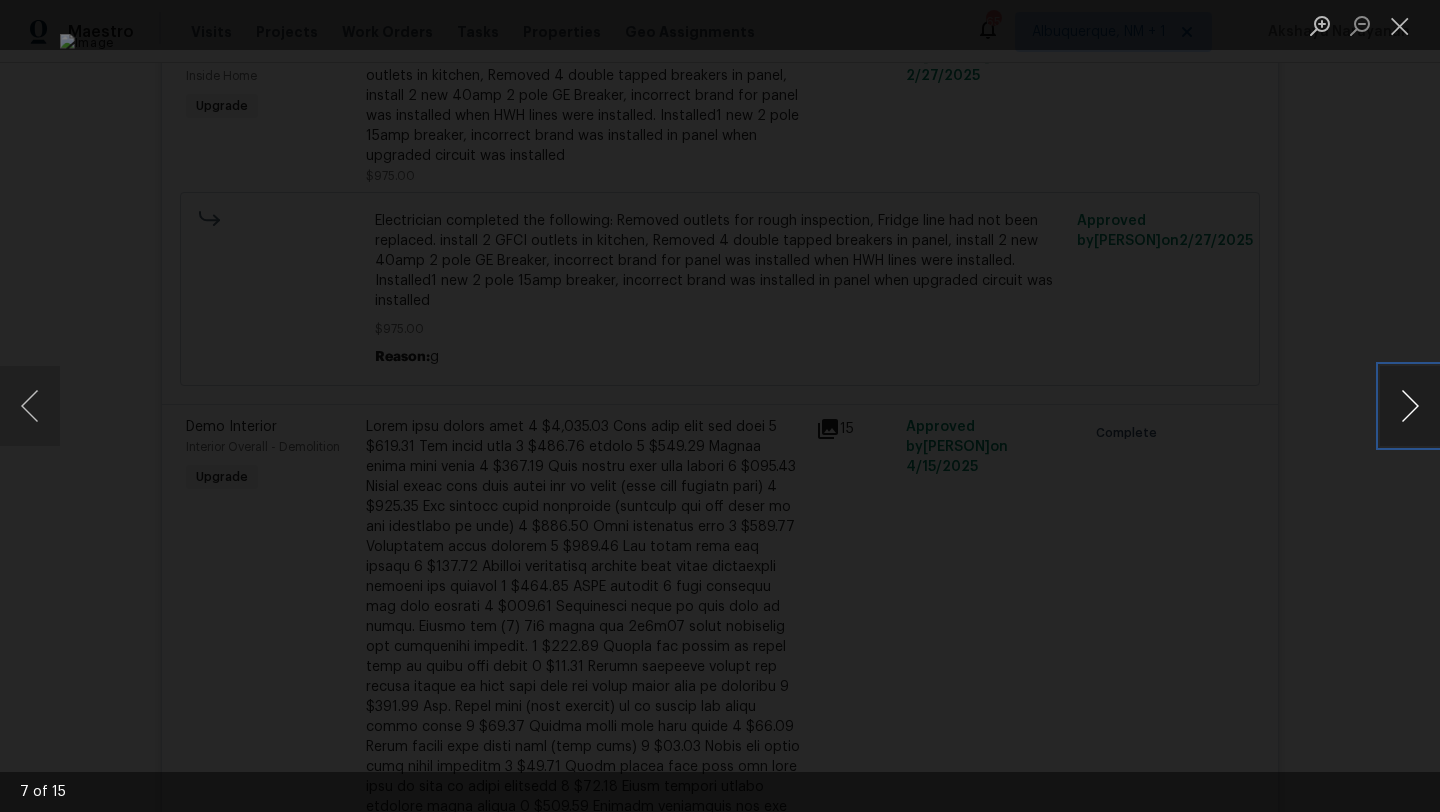 click at bounding box center [1410, 406] 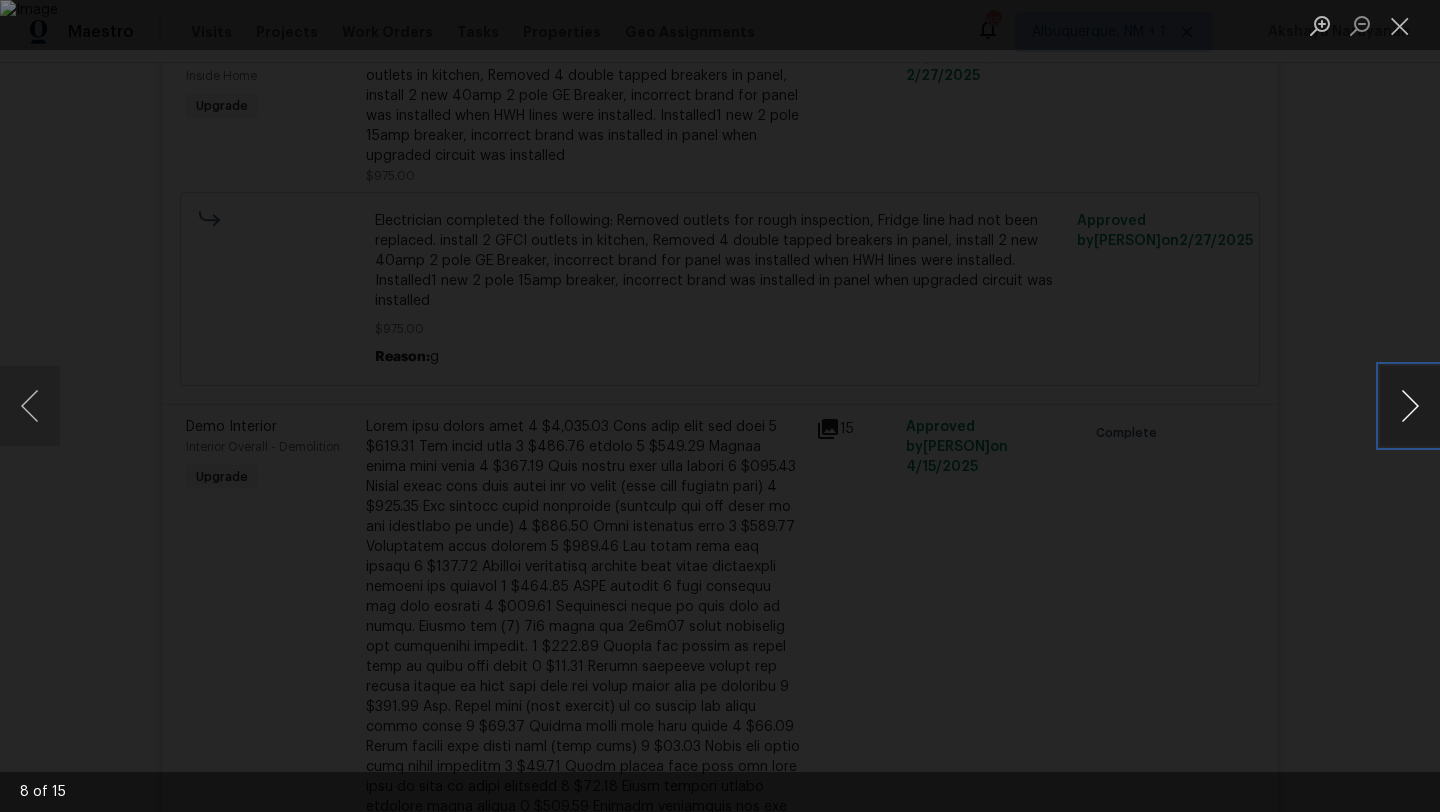 click at bounding box center (1410, 406) 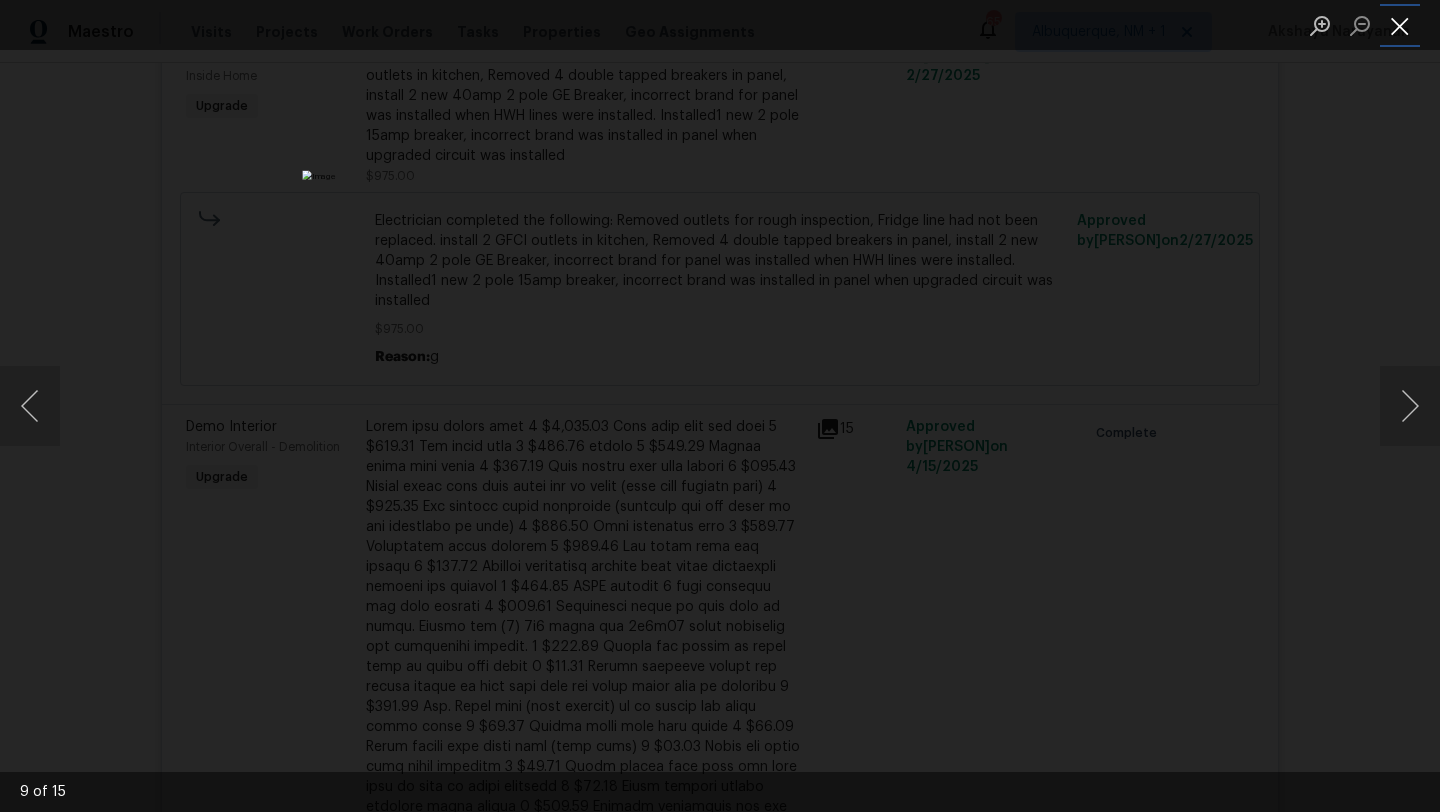 click at bounding box center (1400, 25) 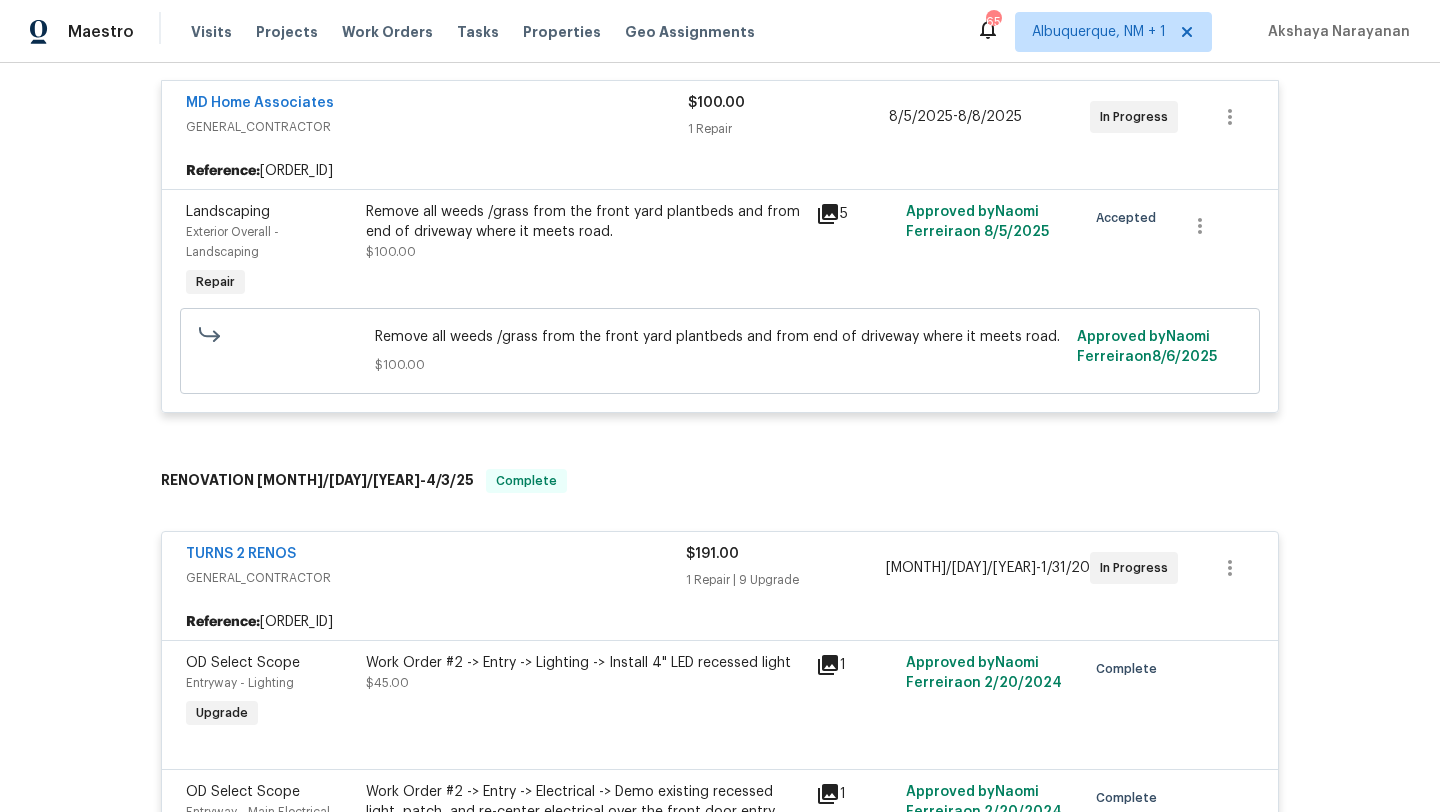 scroll, scrollTop: 0, scrollLeft: 0, axis: both 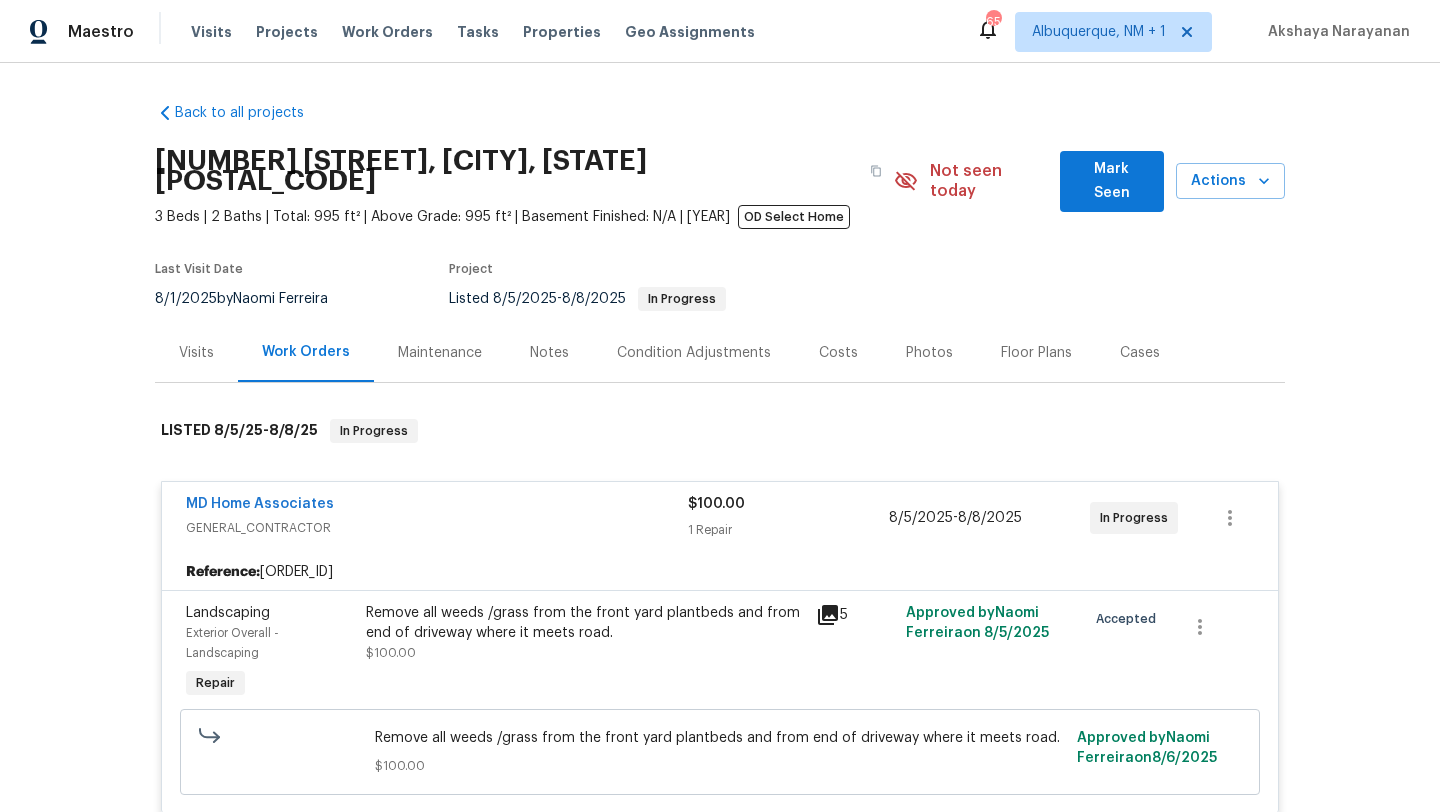 click on "Visits" at bounding box center (196, 352) 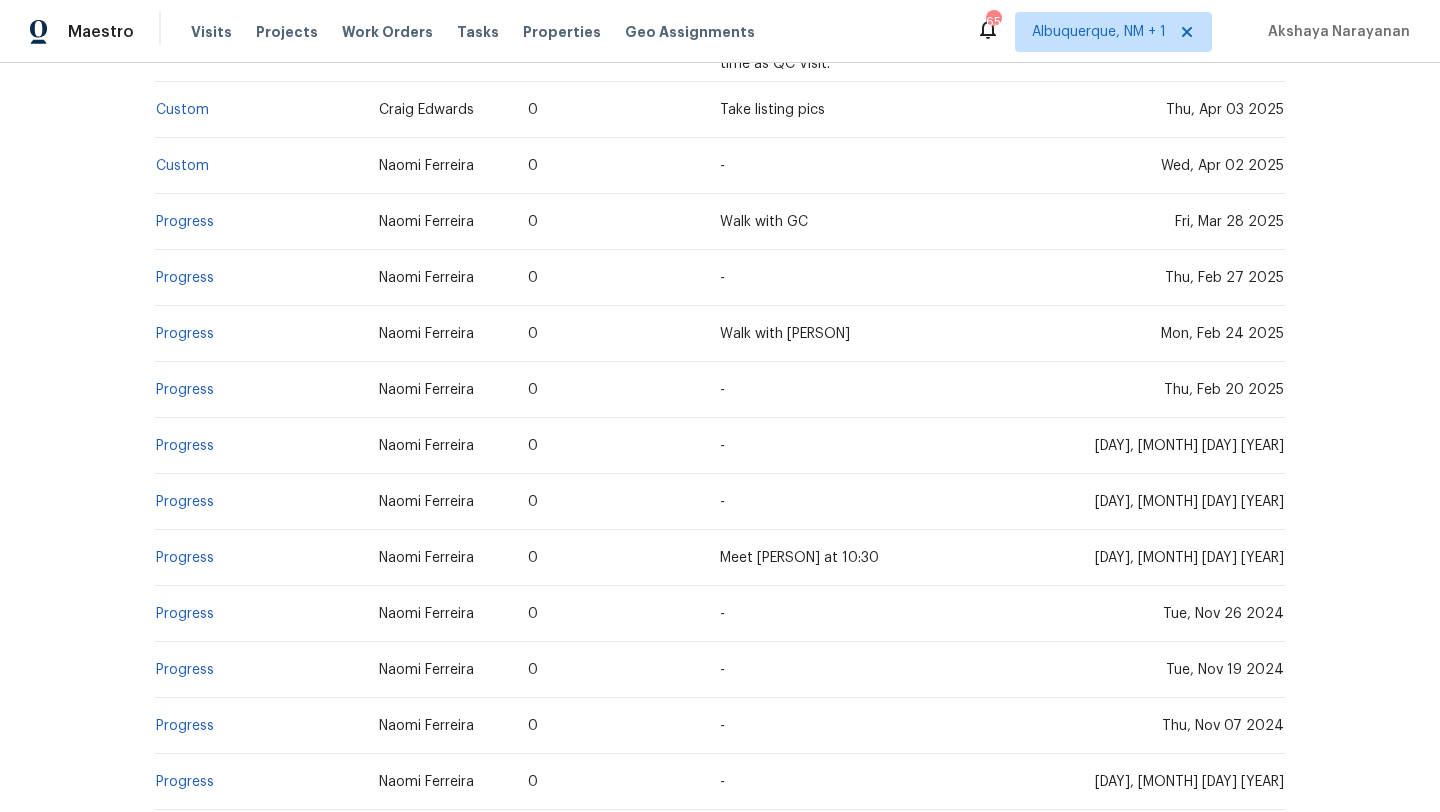 scroll, scrollTop: 985, scrollLeft: 0, axis: vertical 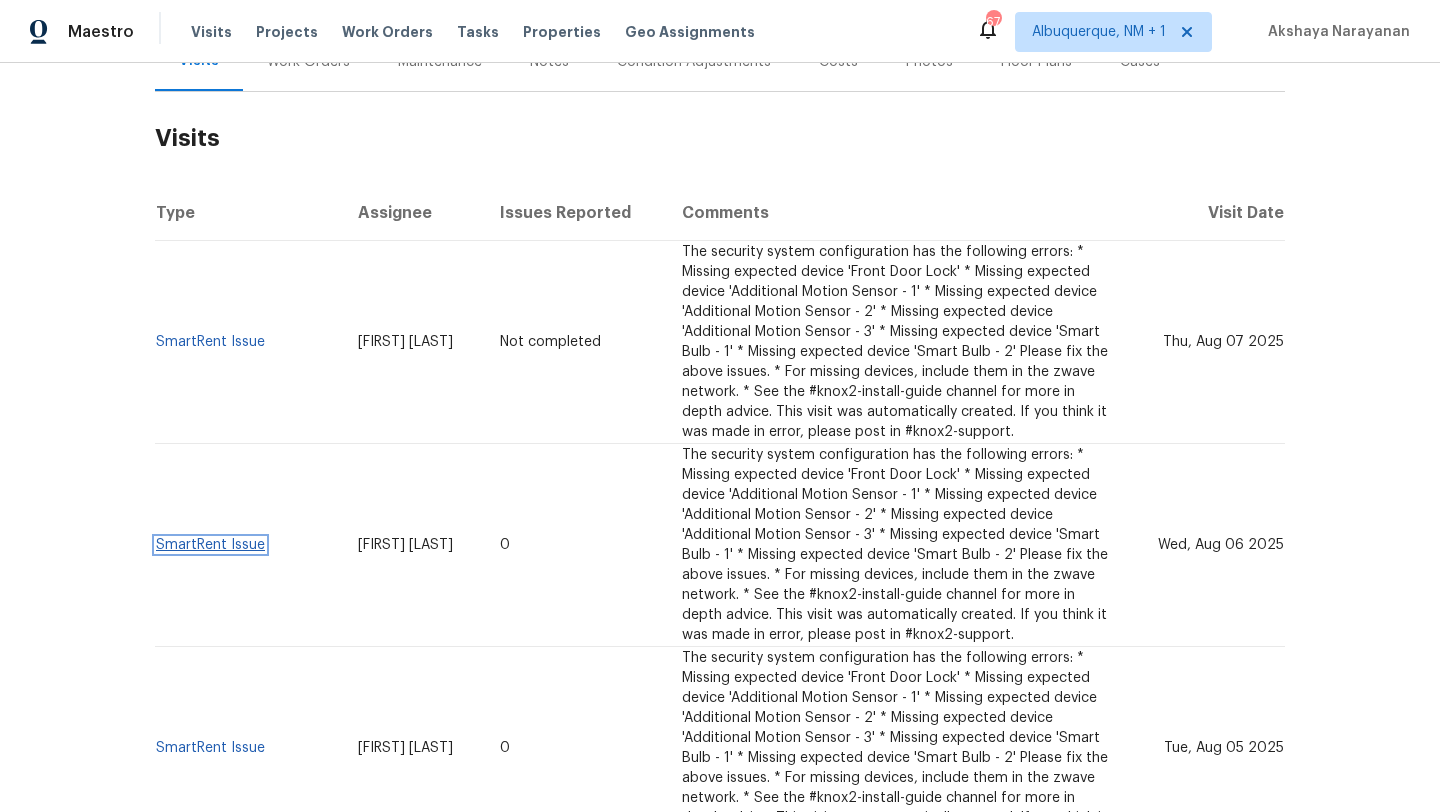 click on "SmartRent Issue" at bounding box center [210, 545] 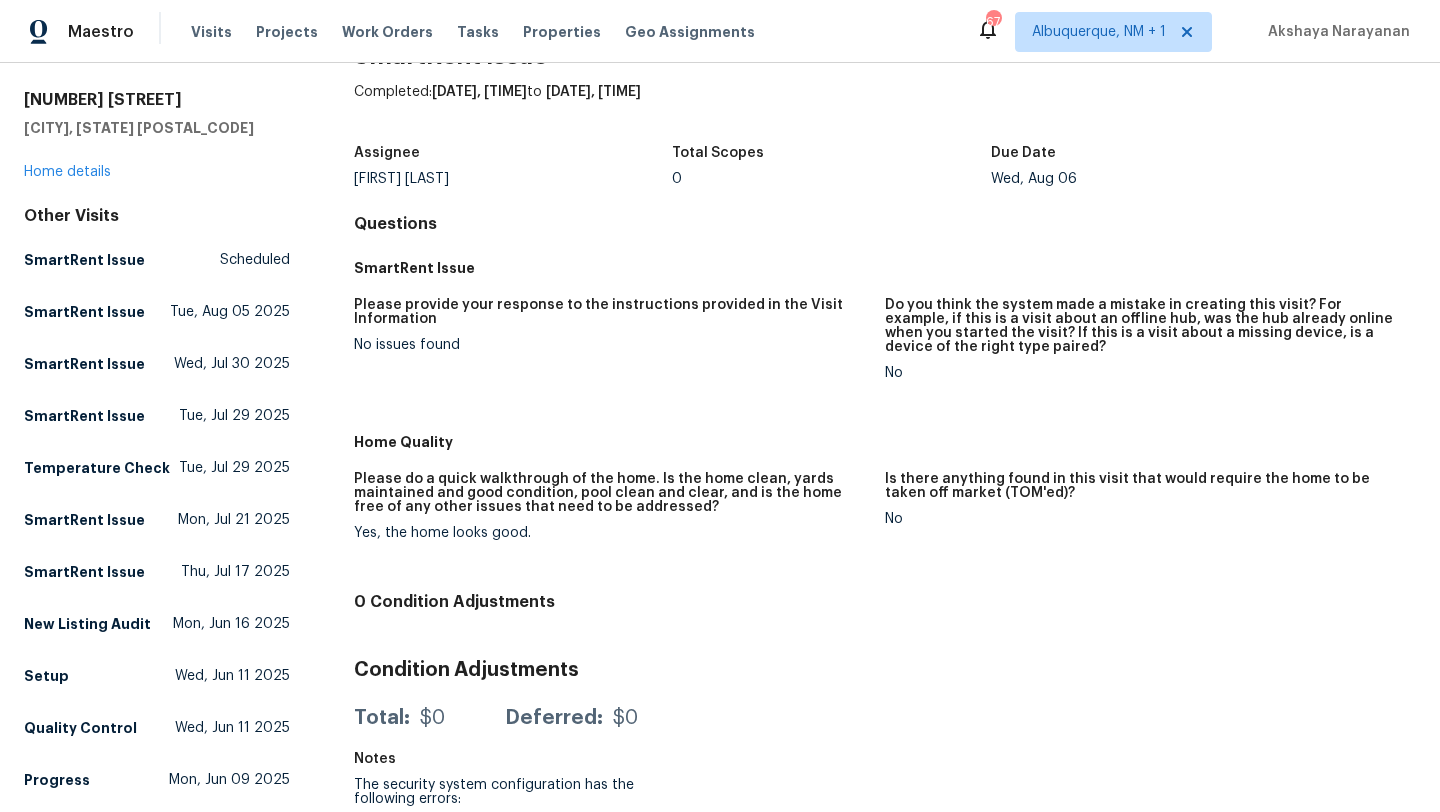 scroll, scrollTop: 120, scrollLeft: 0, axis: vertical 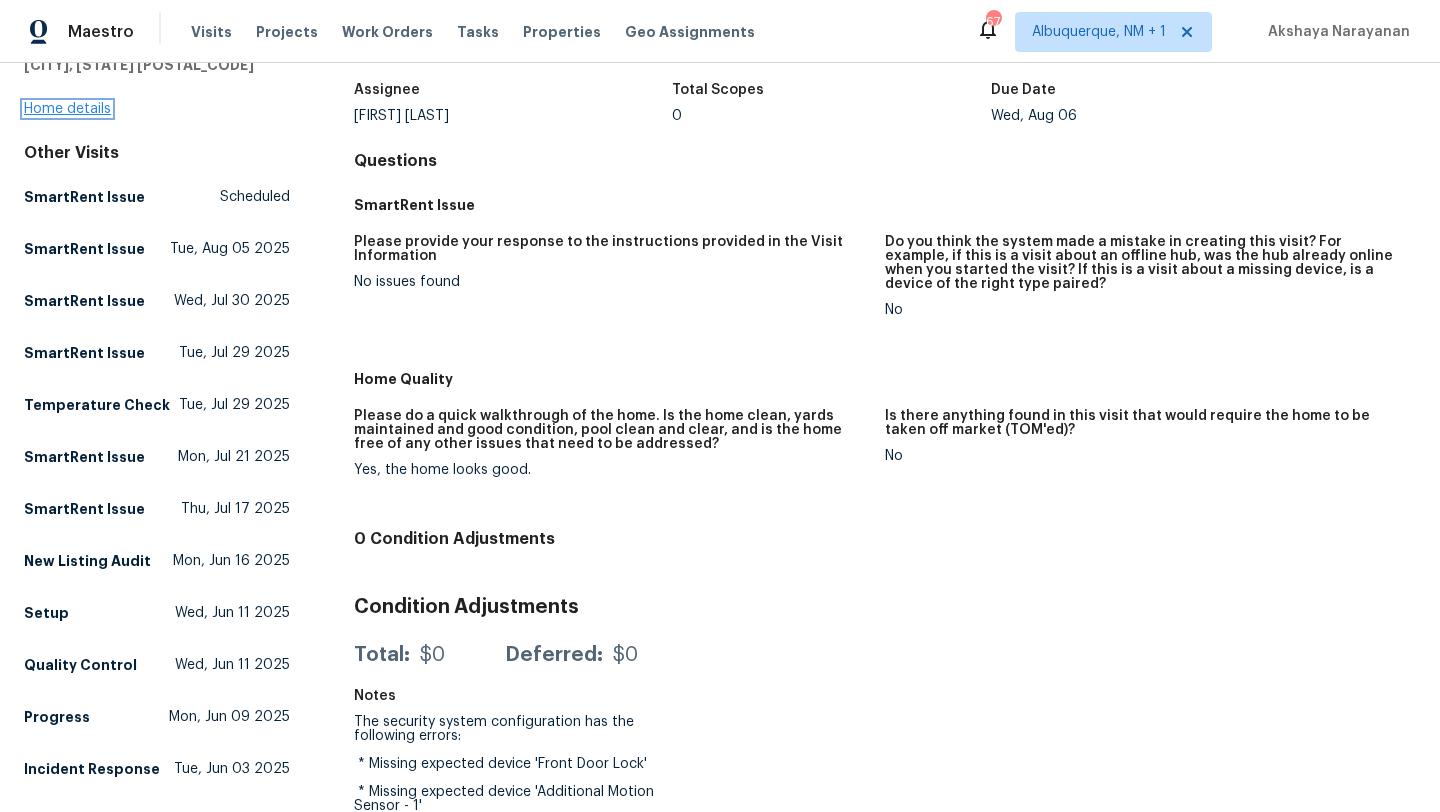 click on "Home details" at bounding box center (67, 109) 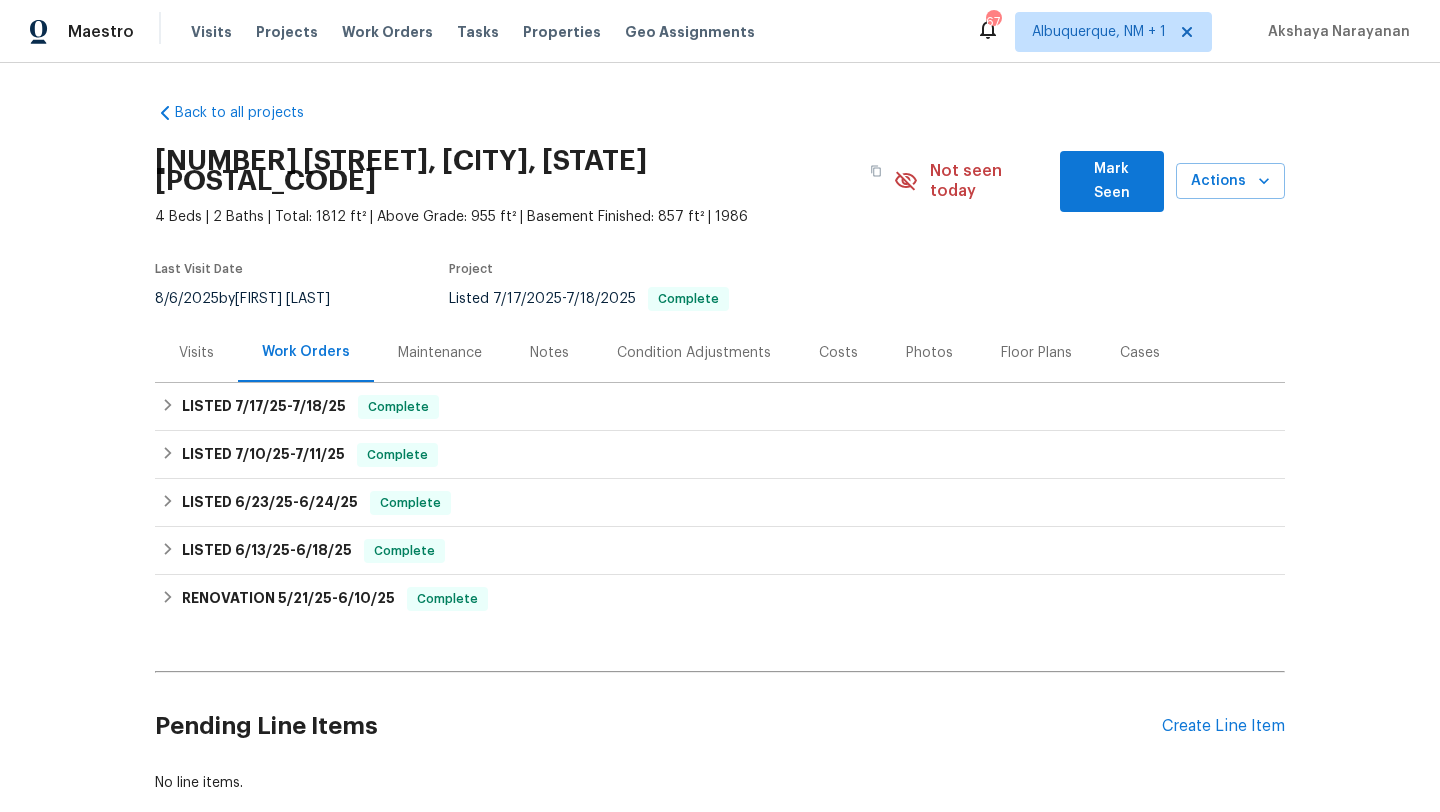 click on "Visits" at bounding box center (196, 352) 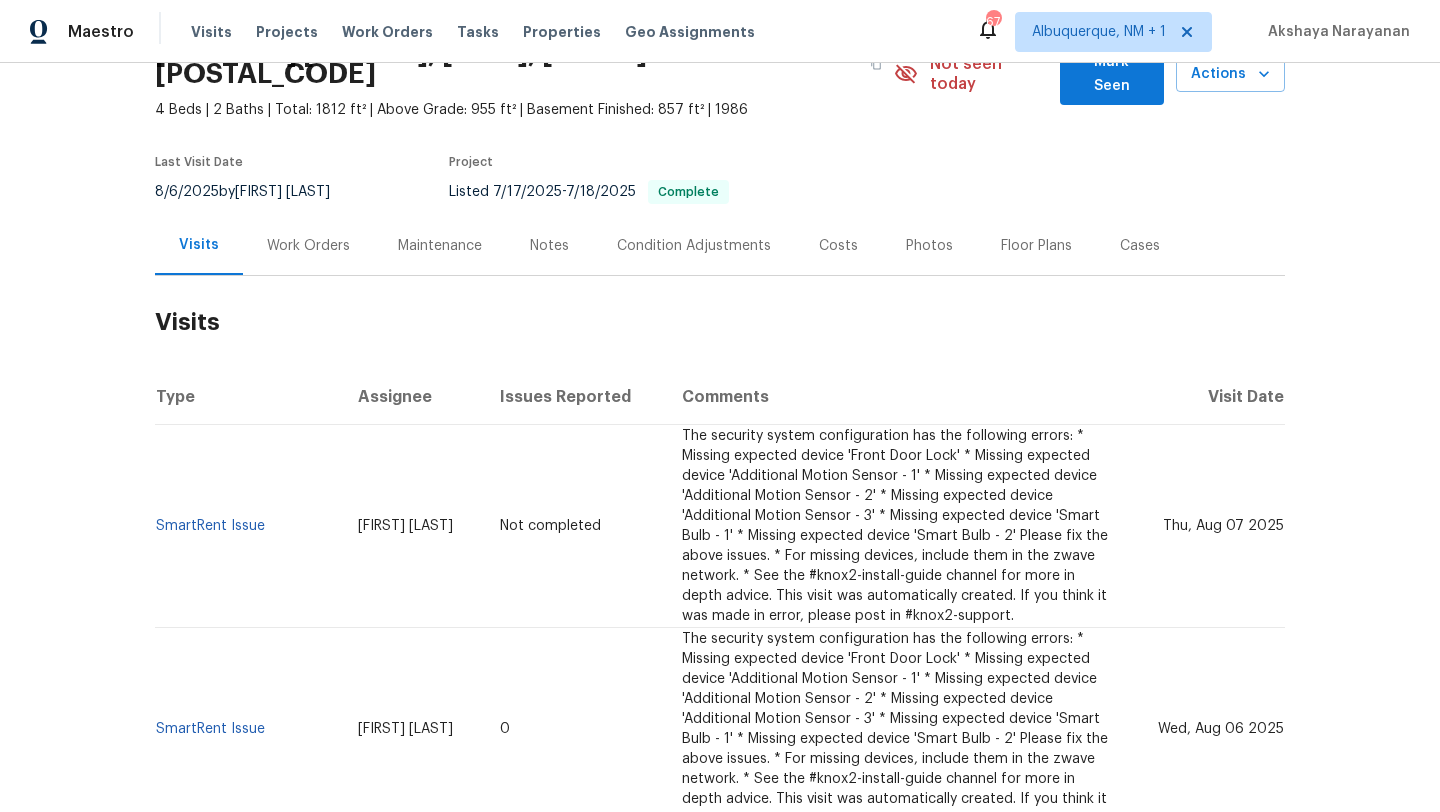 scroll, scrollTop: 134, scrollLeft: 0, axis: vertical 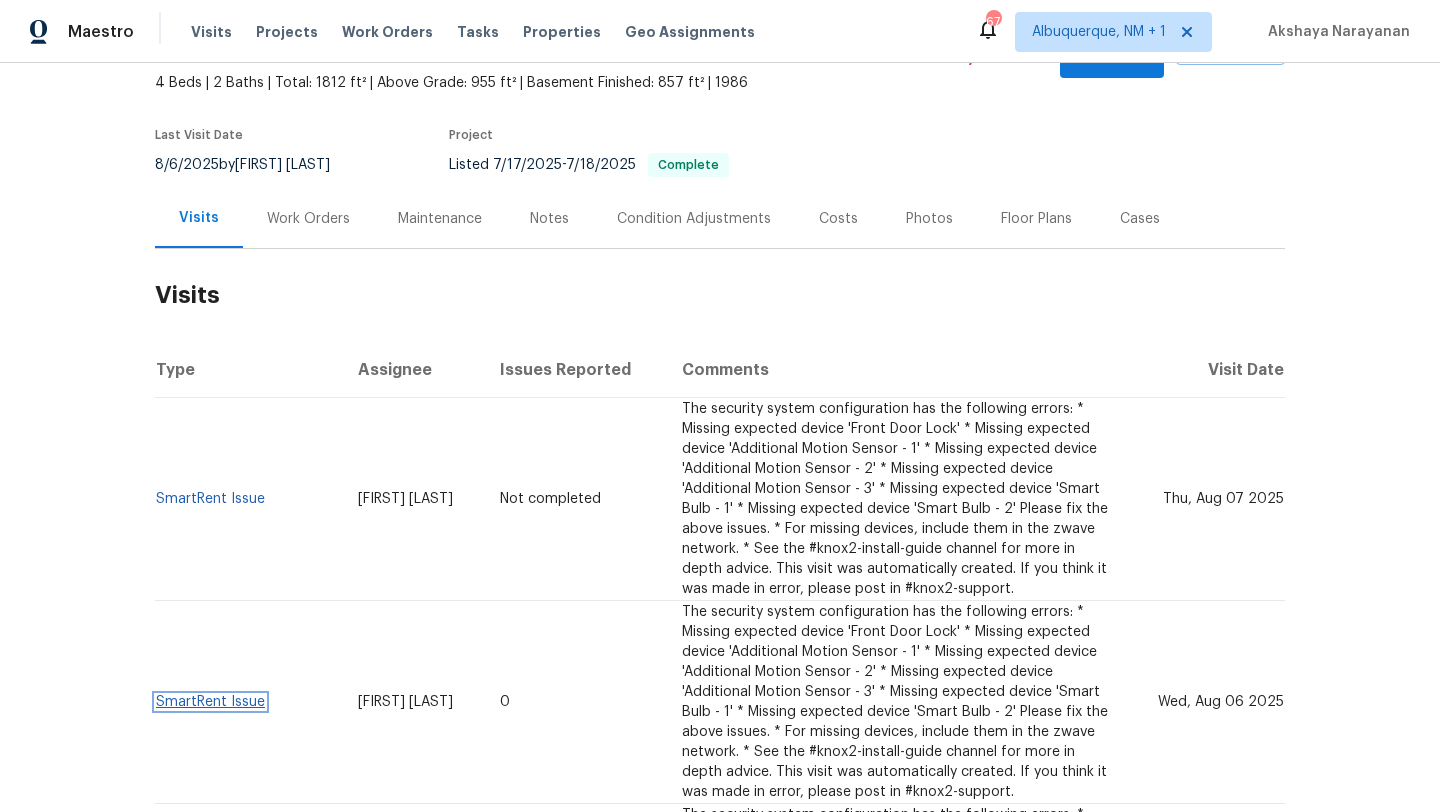 click on "SmartRent Issue" at bounding box center [210, 702] 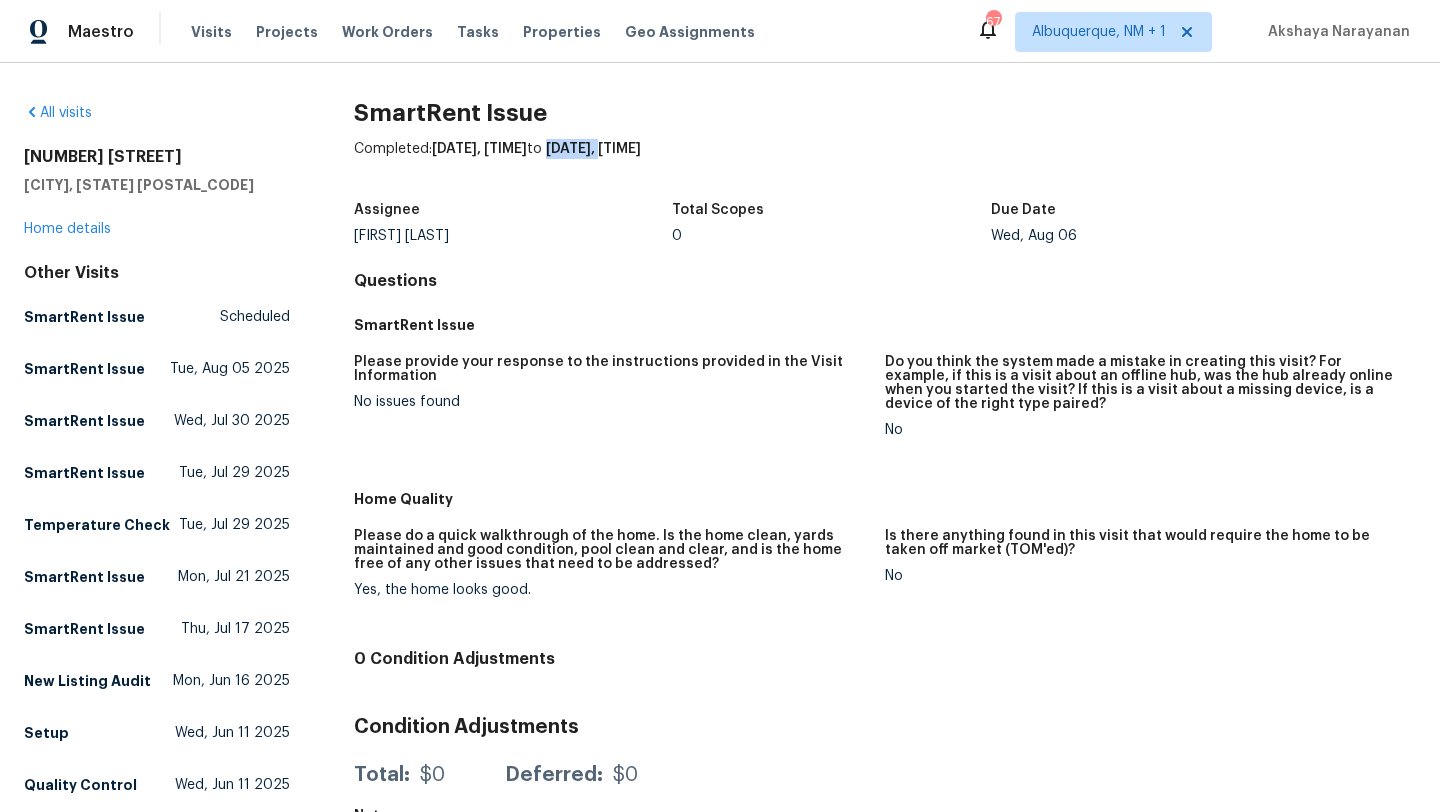 drag, startPoint x: 586, startPoint y: 149, endPoint x: 644, endPoint y: 156, distance: 58.420887 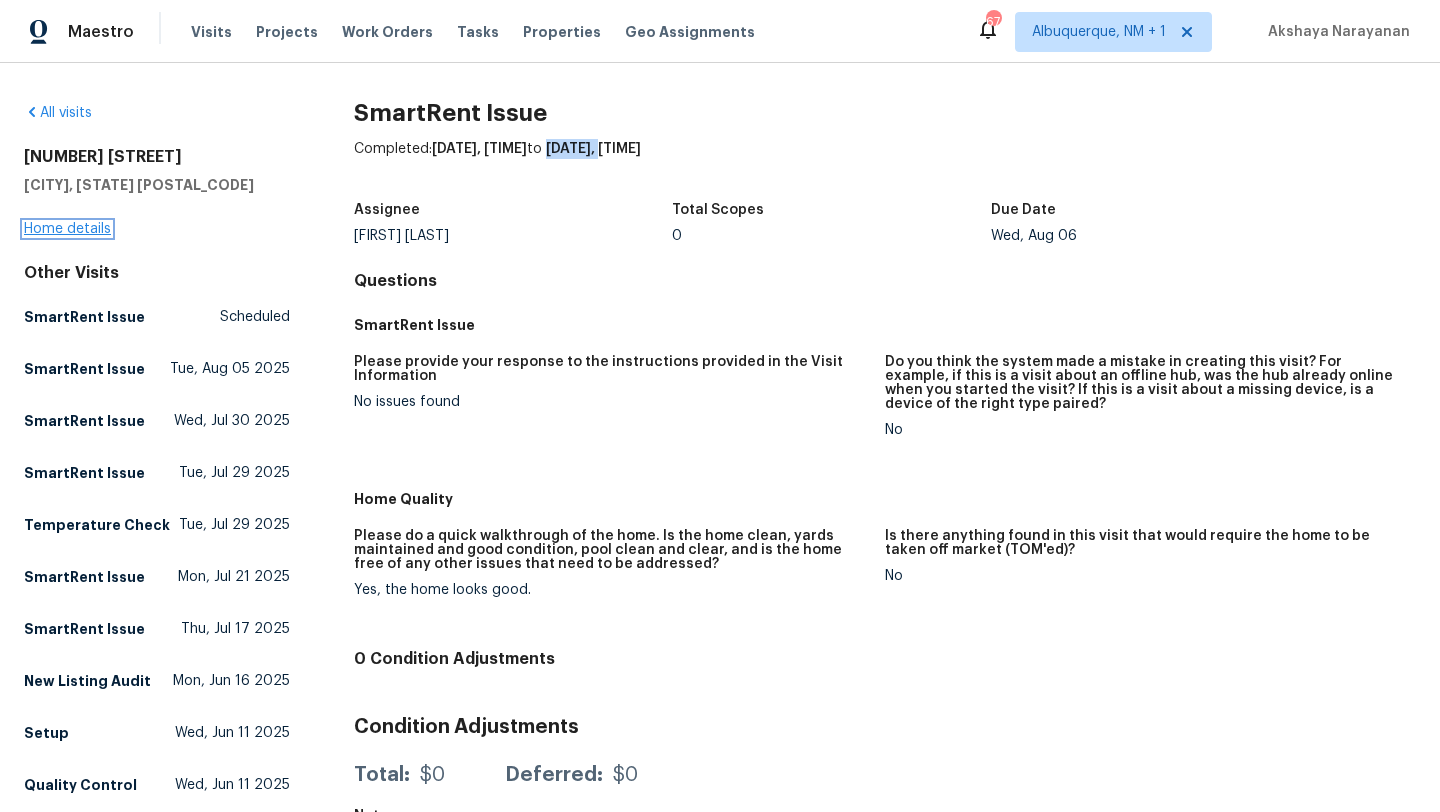 click on "Home details" at bounding box center (67, 229) 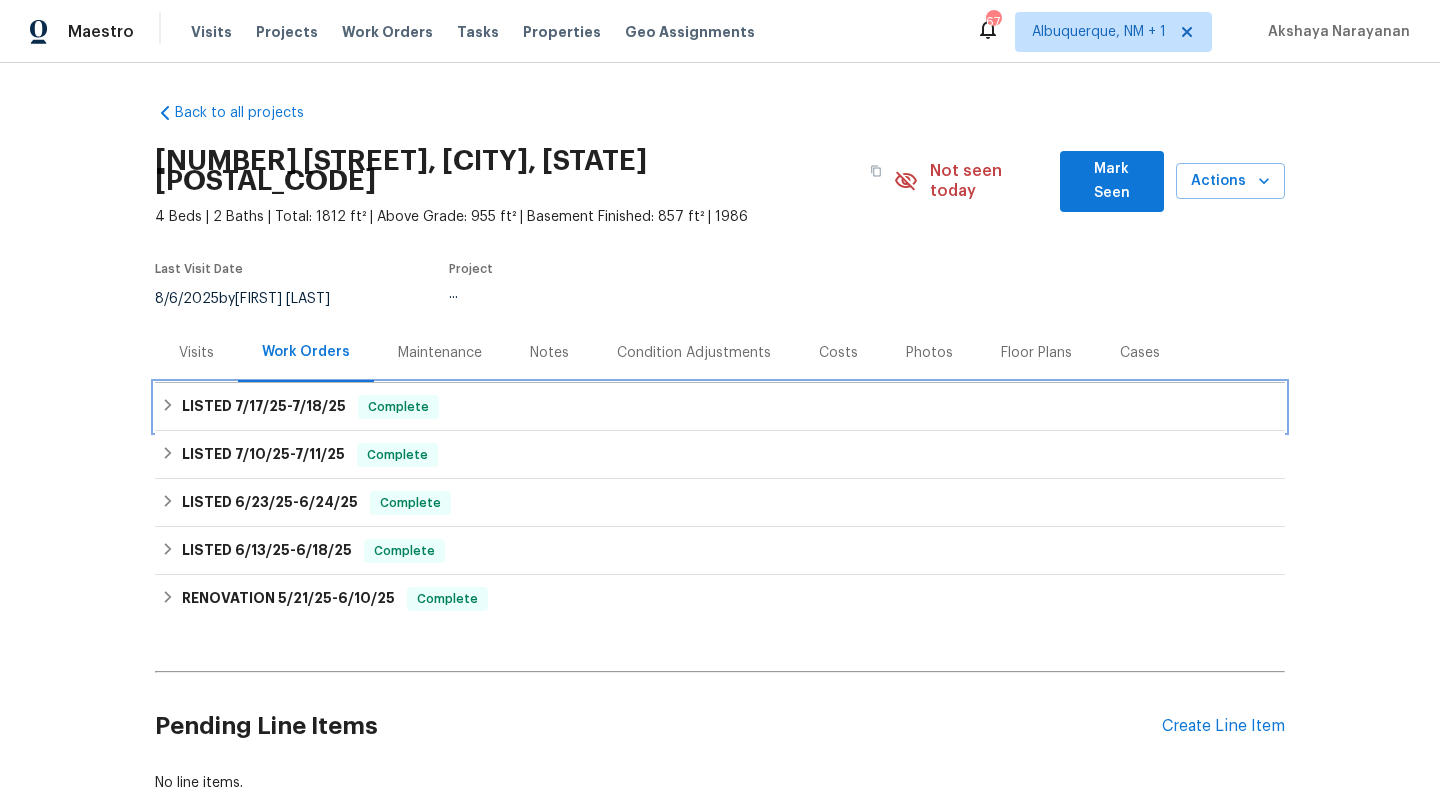 click on "LISTED   7/17/25  -  7/18/25 Complete" at bounding box center [720, 407] 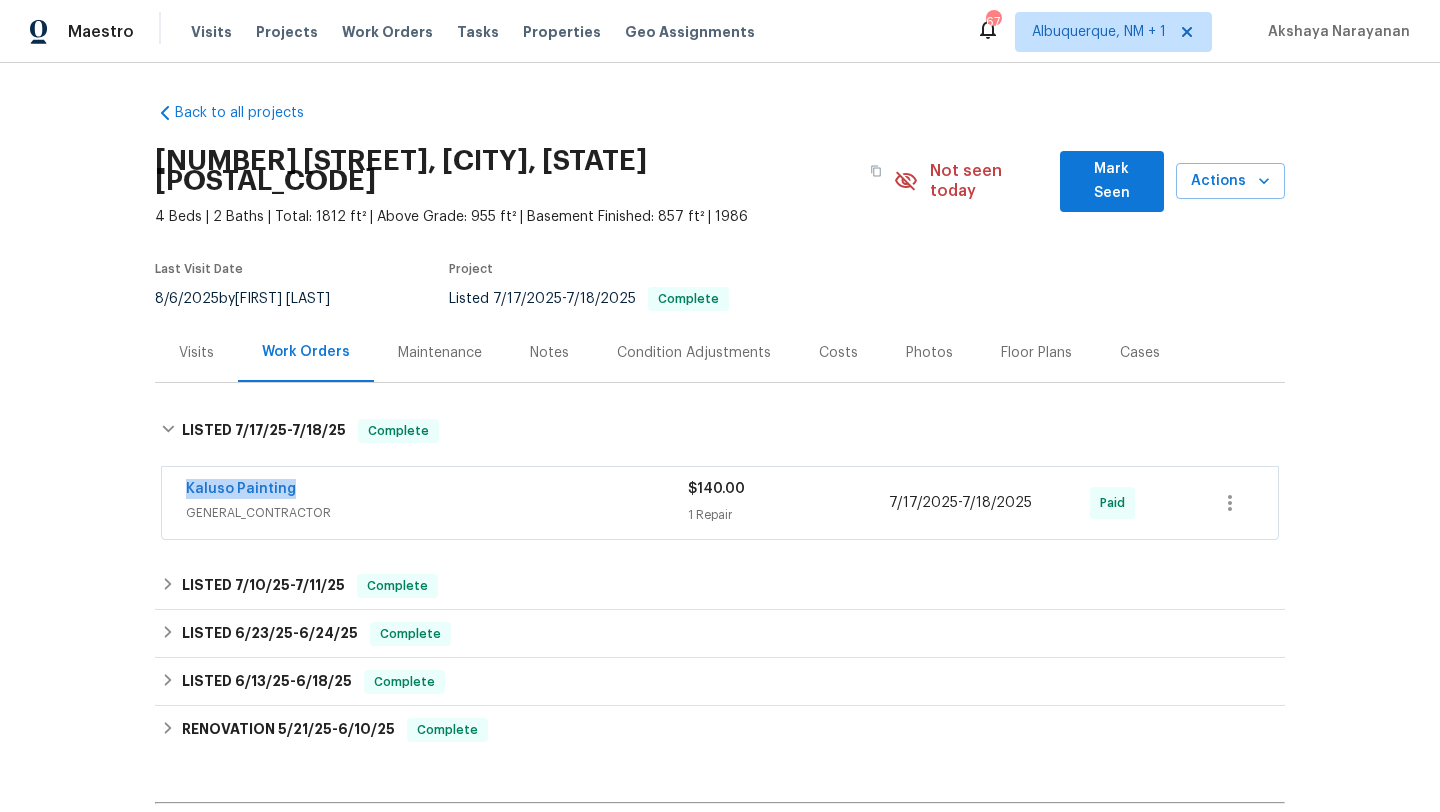 drag, startPoint x: 320, startPoint y: 469, endPoint x: 179, endPoint y: 466, distance: 141.0319 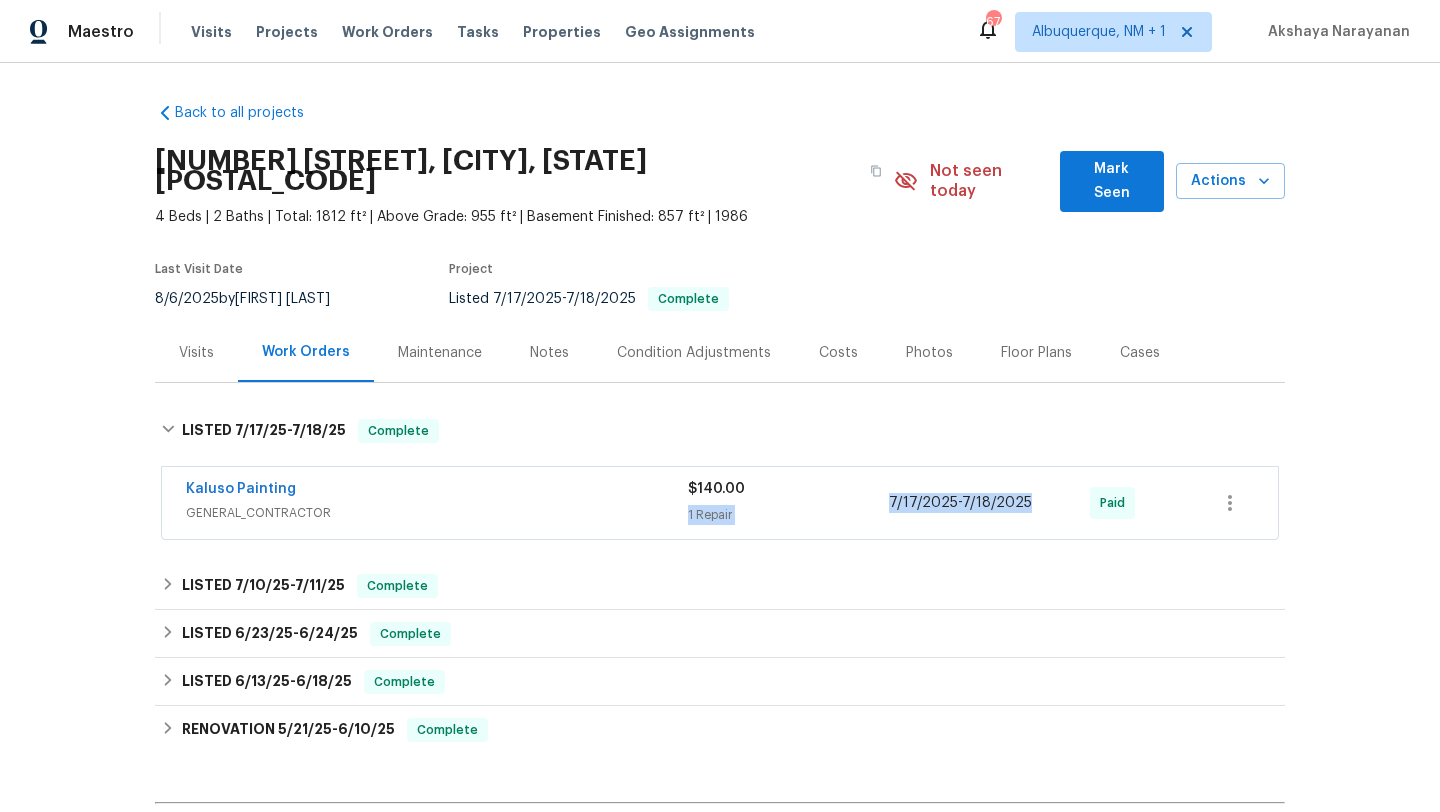 drag, startPoint x: 1032, startPoint y: 485, endPoint x: 885, endPoint y: 484, distance: 147.0034 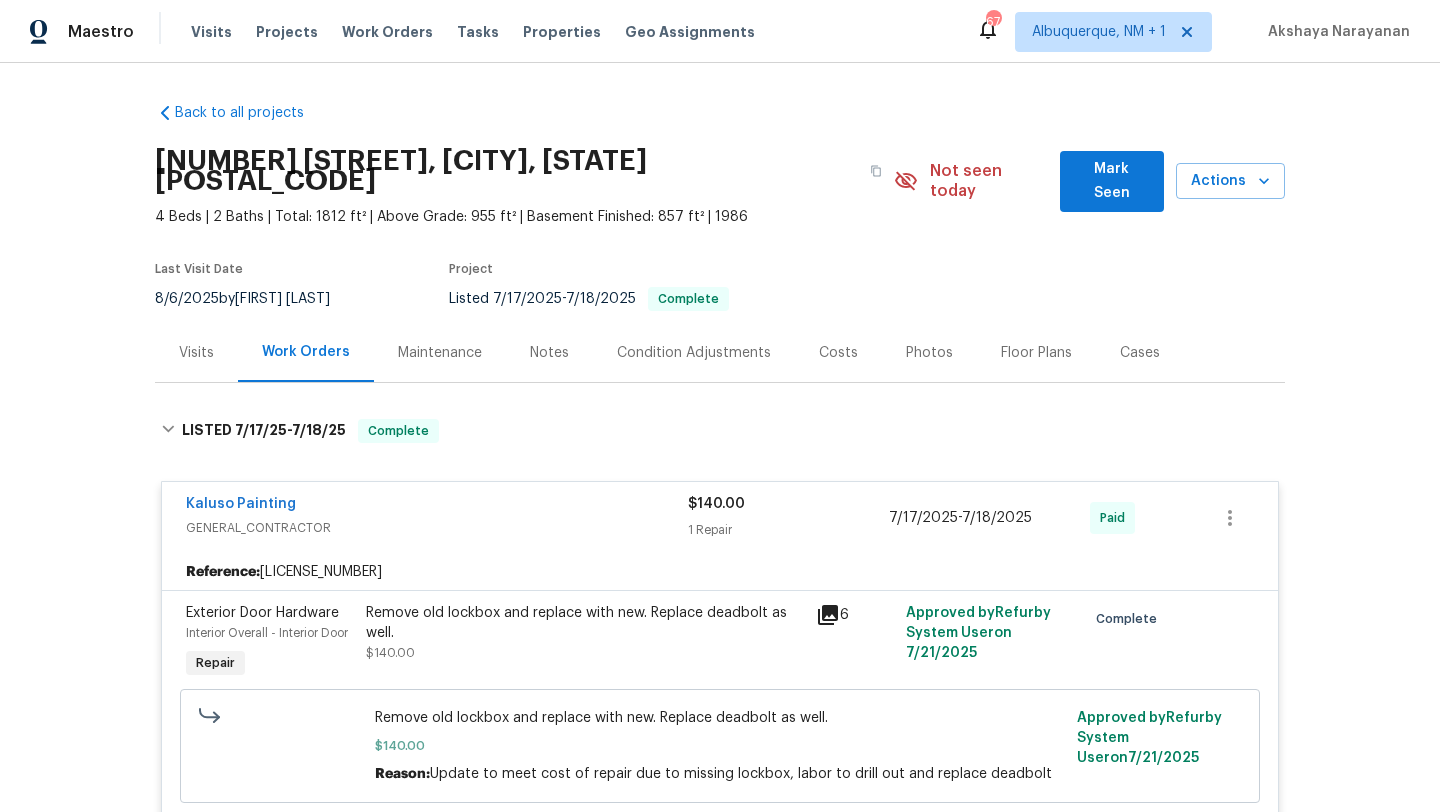 click on "Visits" at bounding box center [196, 353] 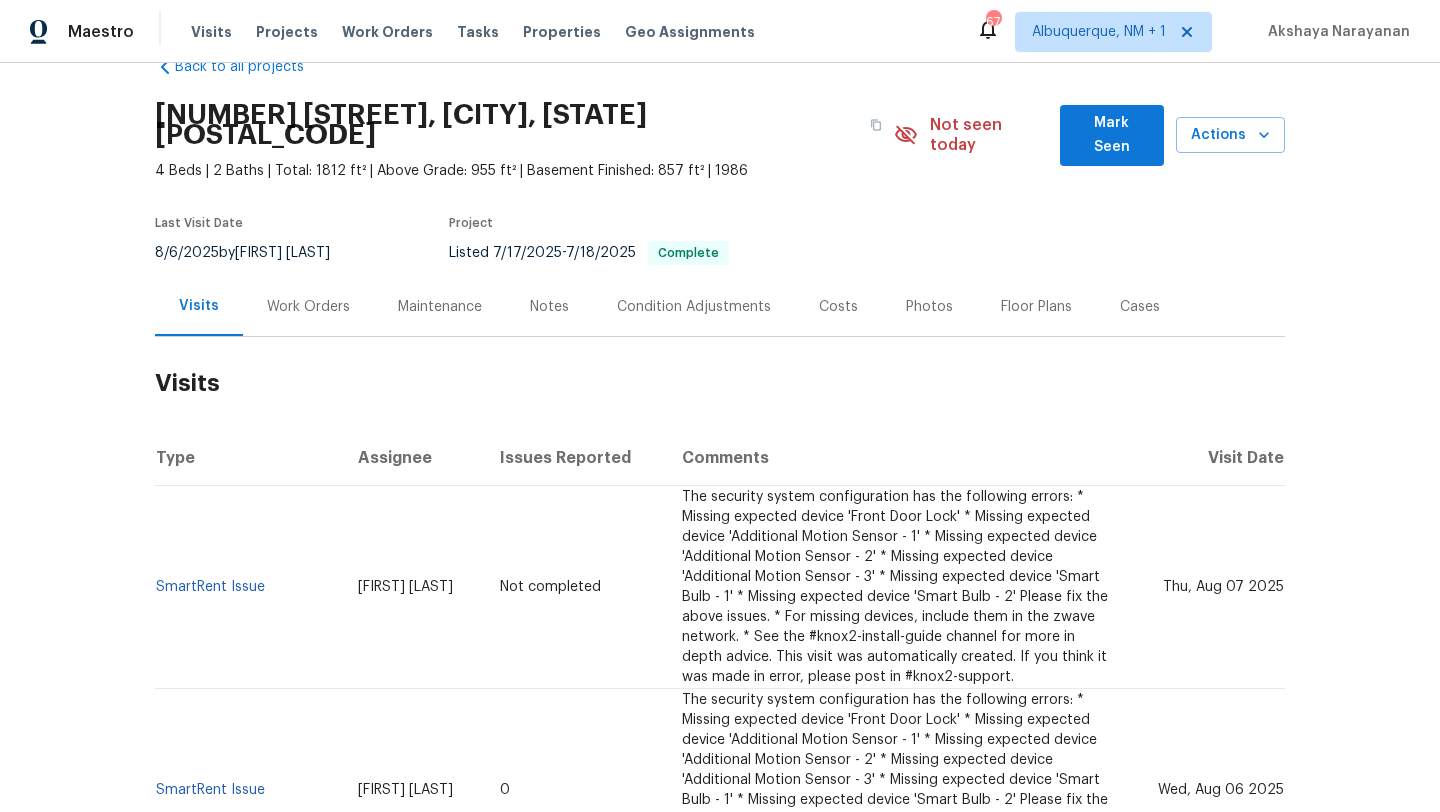 scroll, scrollTop: 0, scrollLeft: 0, axis: both 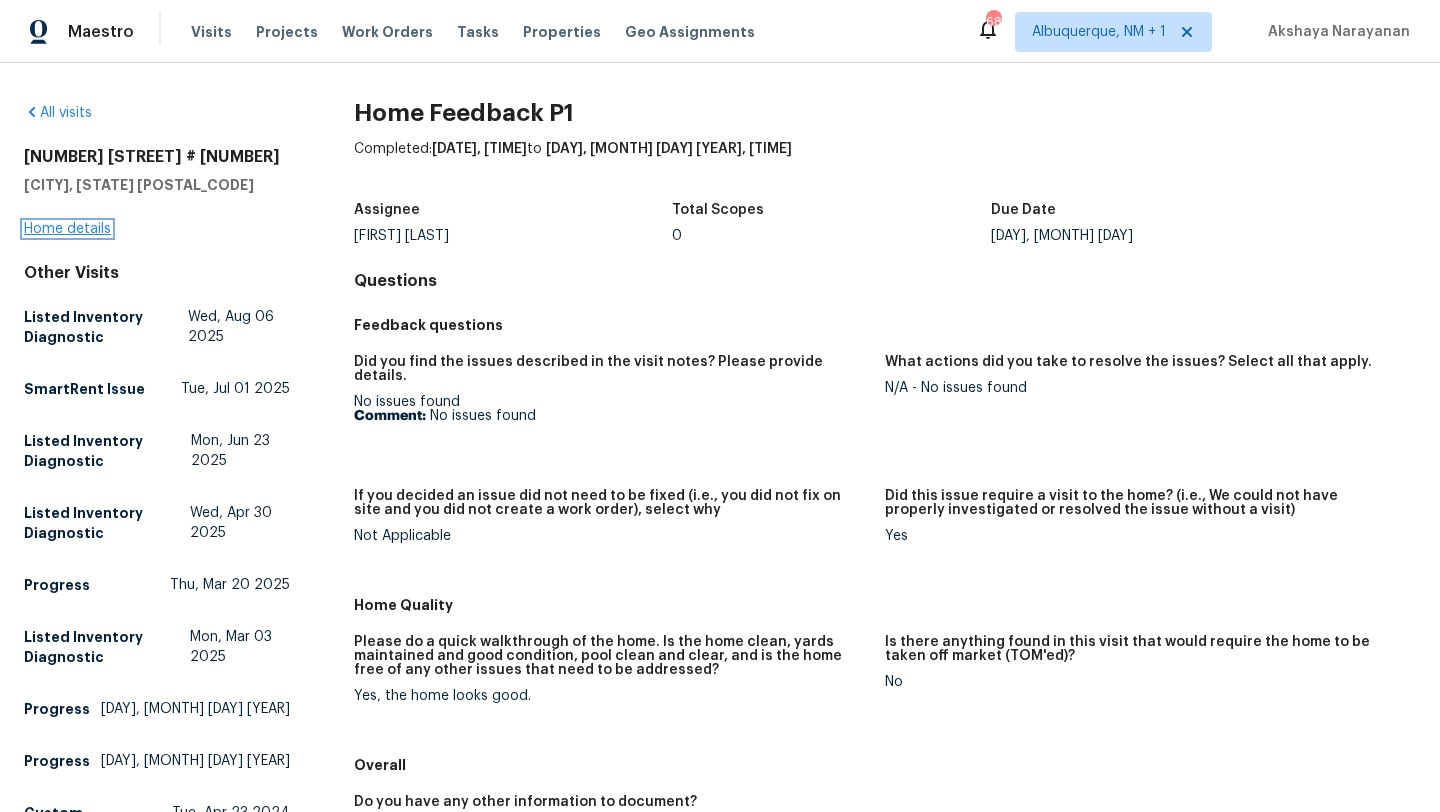 click on "Home details" at bounding box center (67, 229) 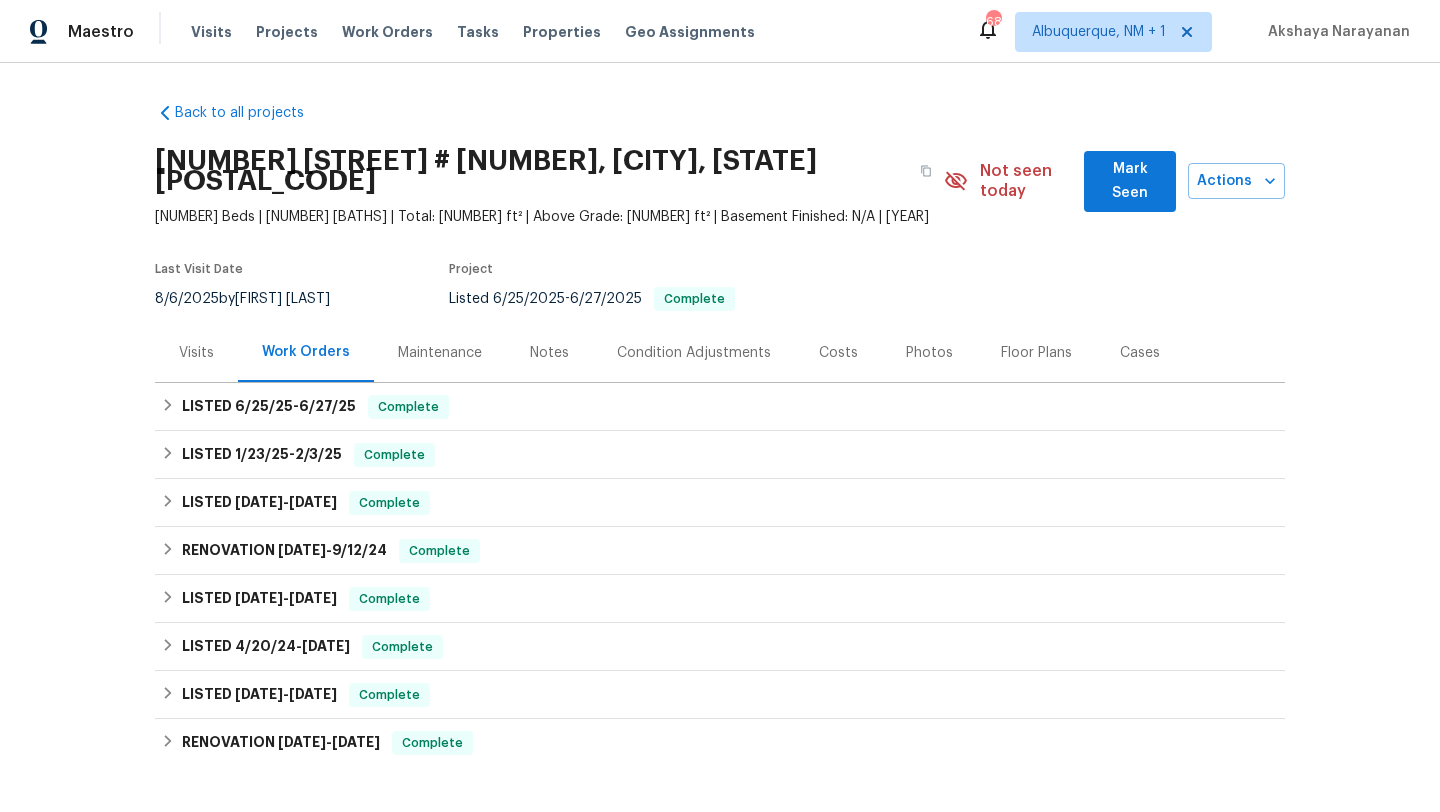 click on "Visits" at bounding box center [196, 353] 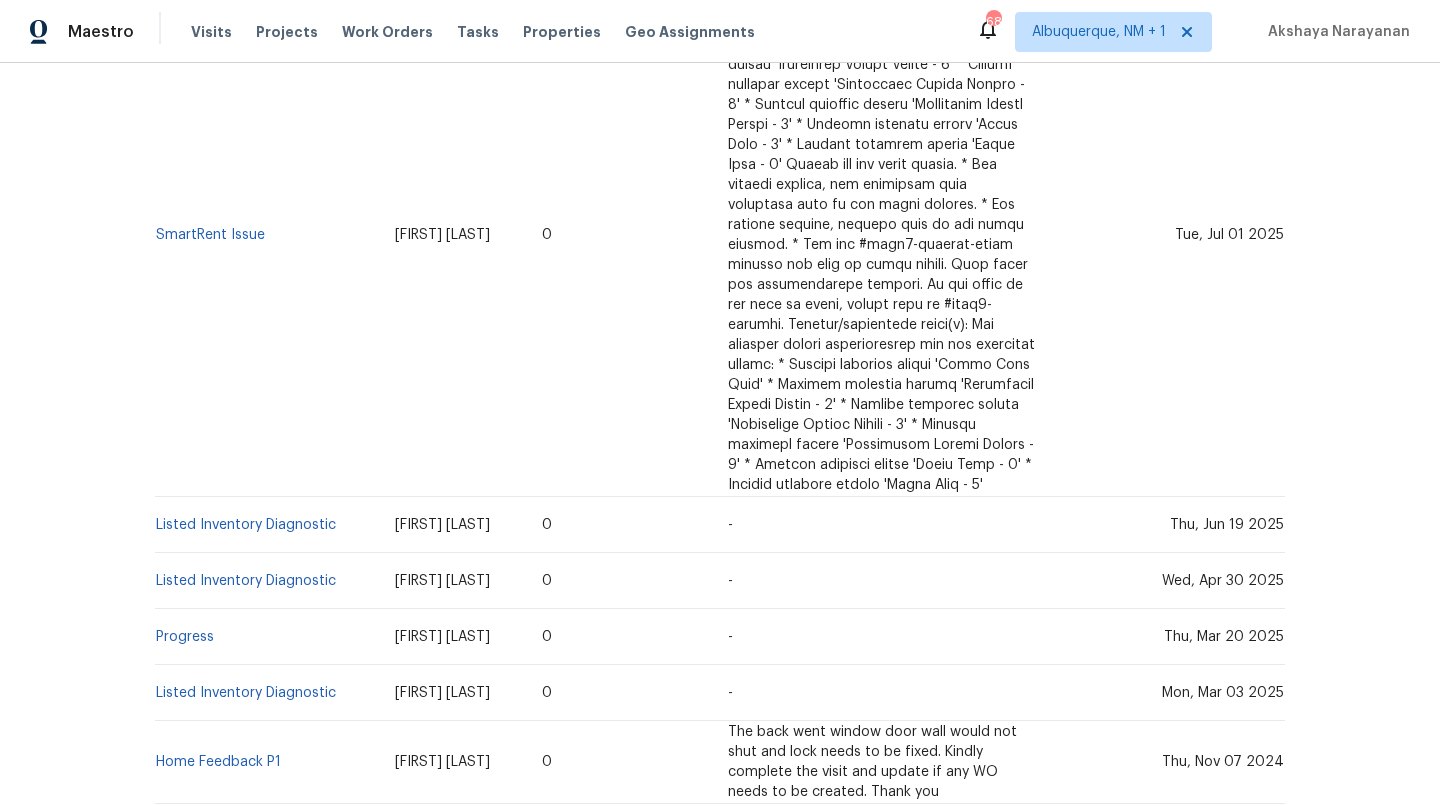scroll, scrollTop: 490, scrollLeft: 0, axis: vertical 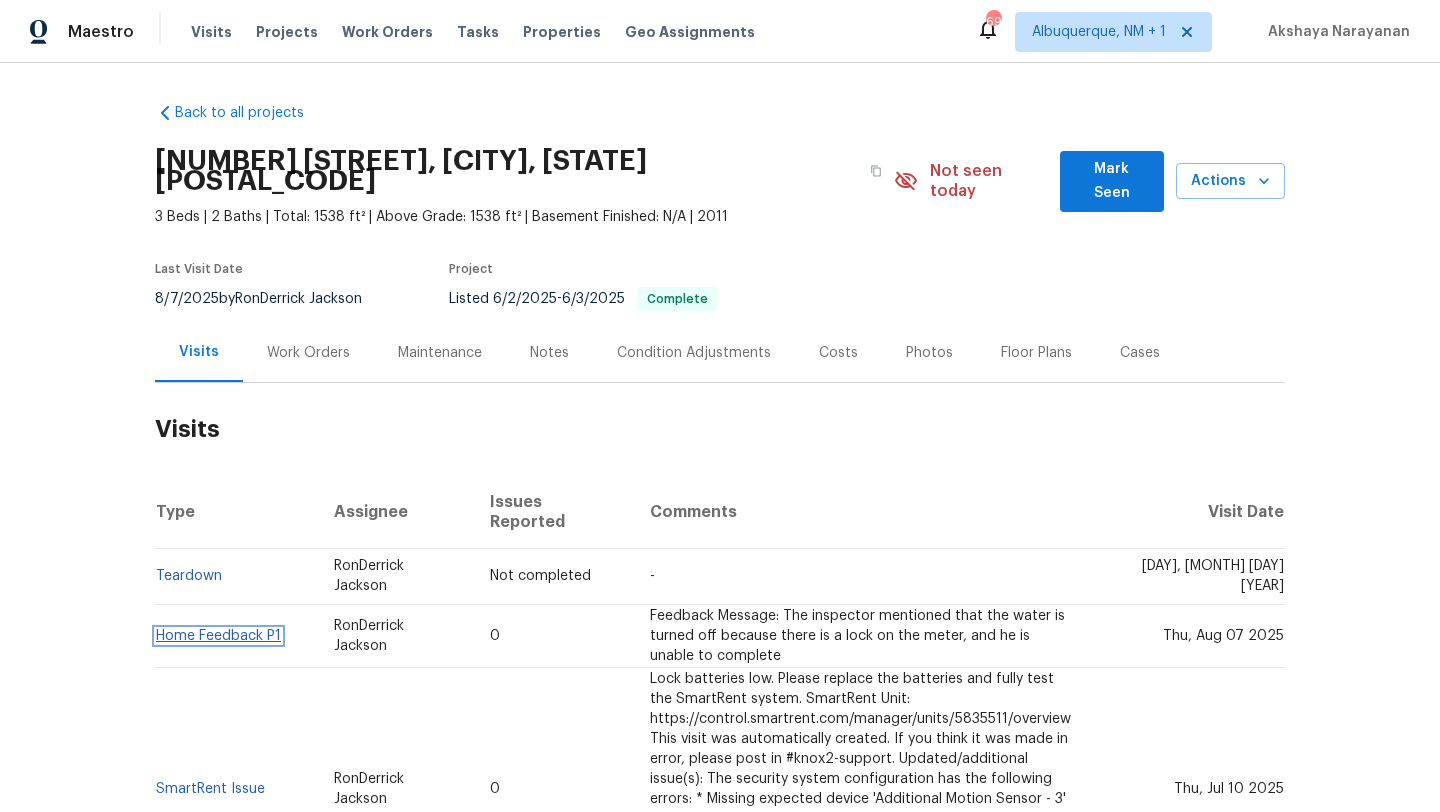 click on "Home Feedback P1" at bounding box center (218, 636) 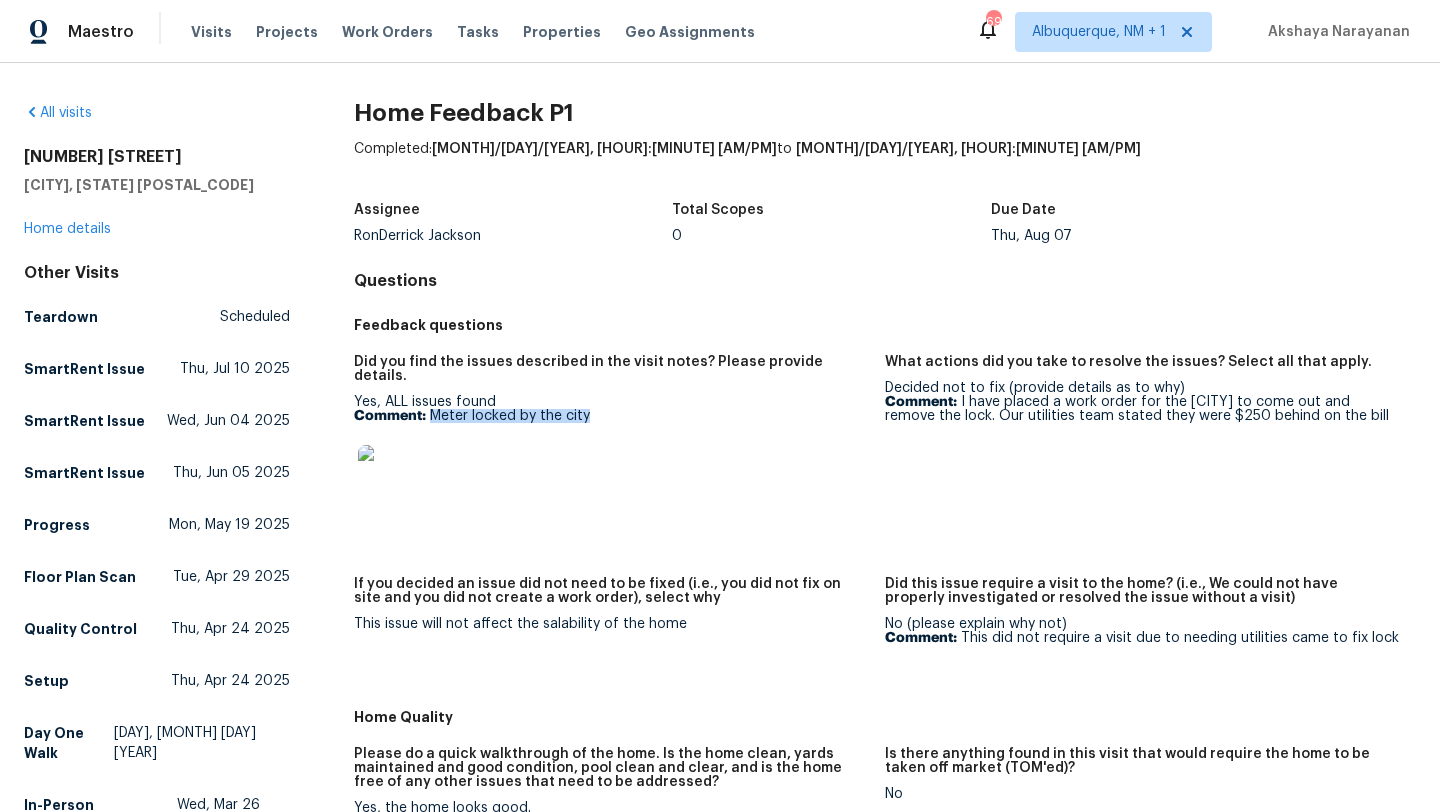 drag, startPoint x: 614, startPoint y: 403, endPoint x: 426, endPoint y: 402, distance: 188.00266 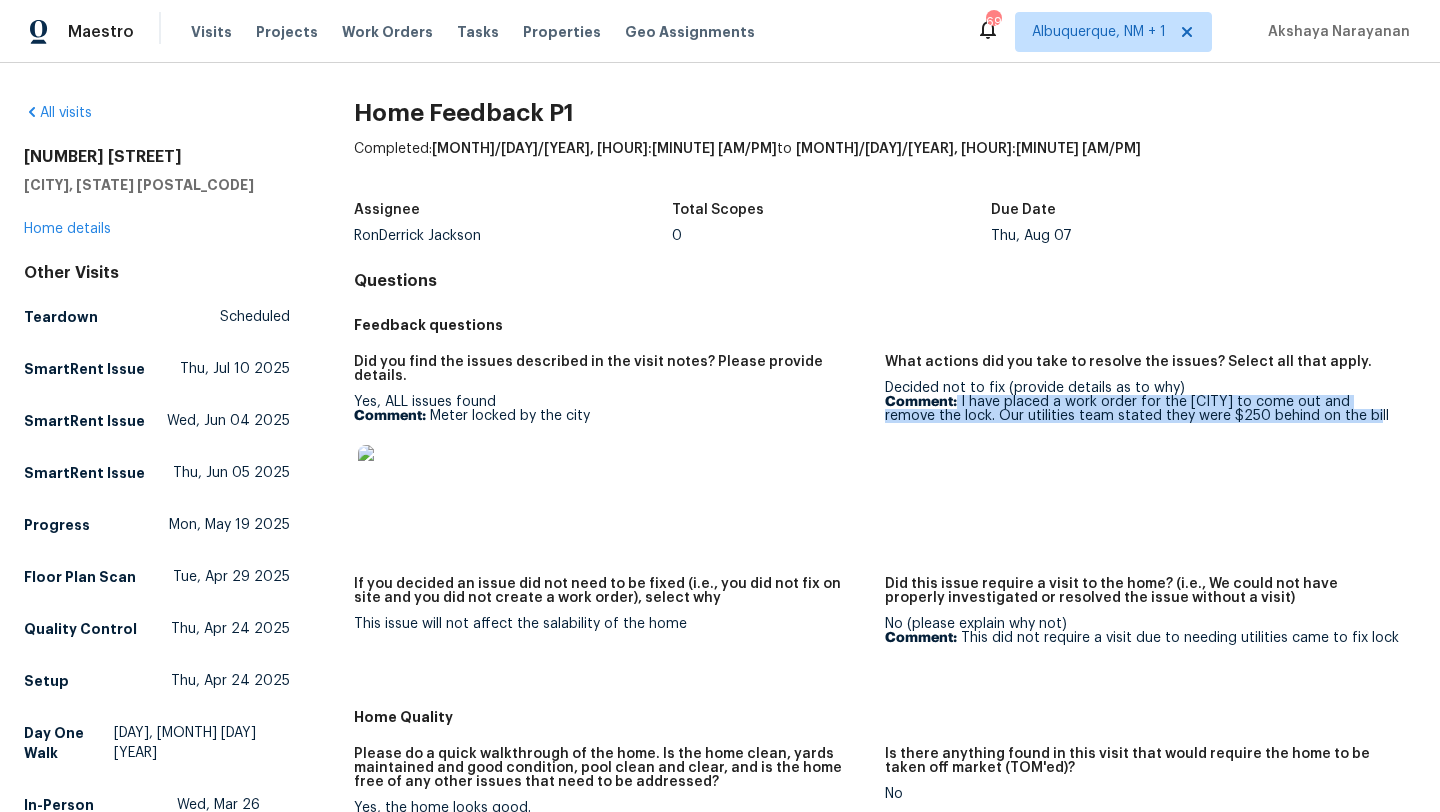 copy on "I have placed a work order for the city to come out and remove the lock. Our utilities team stated they were $250 behind on the bill" 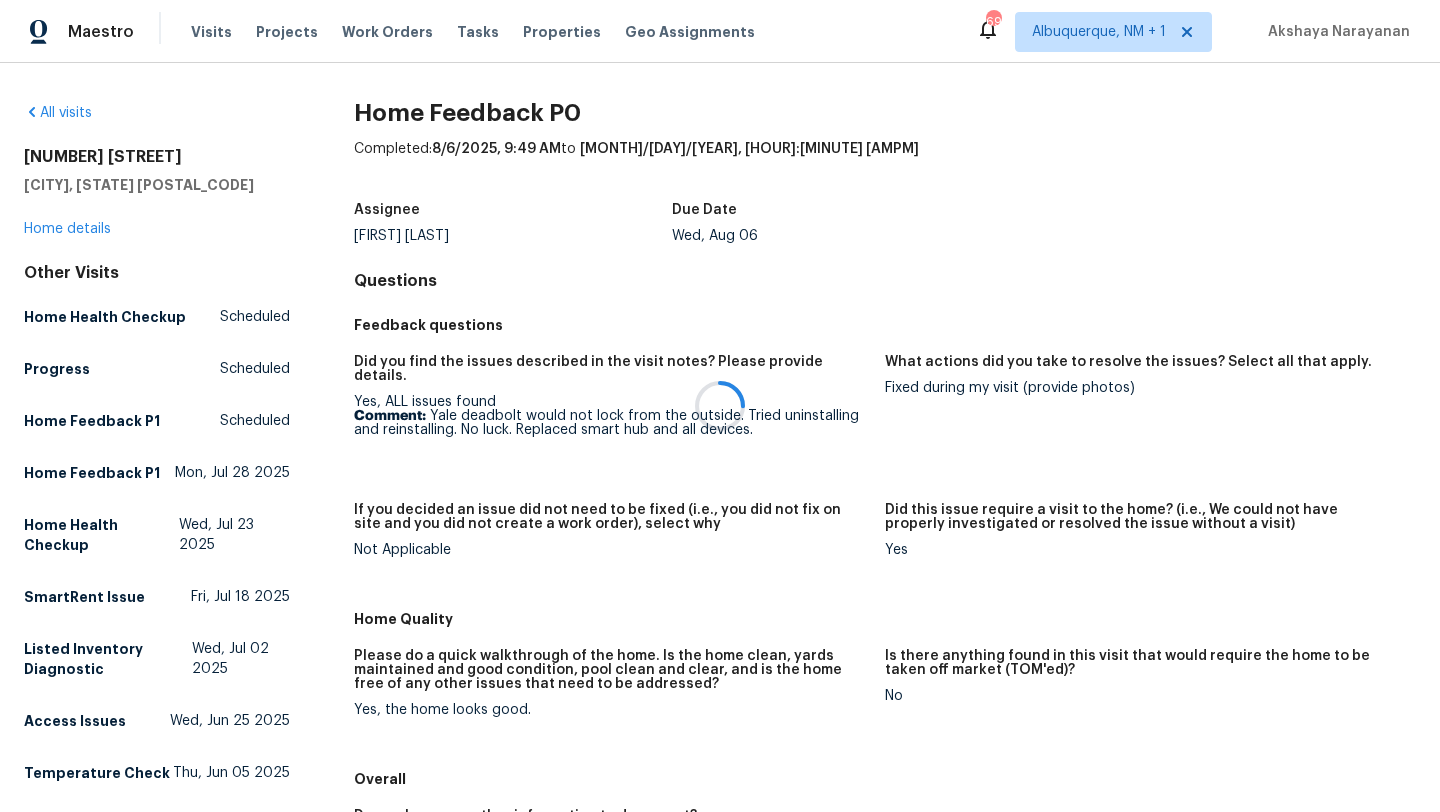 scroll, scrollTop: 0, scrollLeft: 0, axis: both 